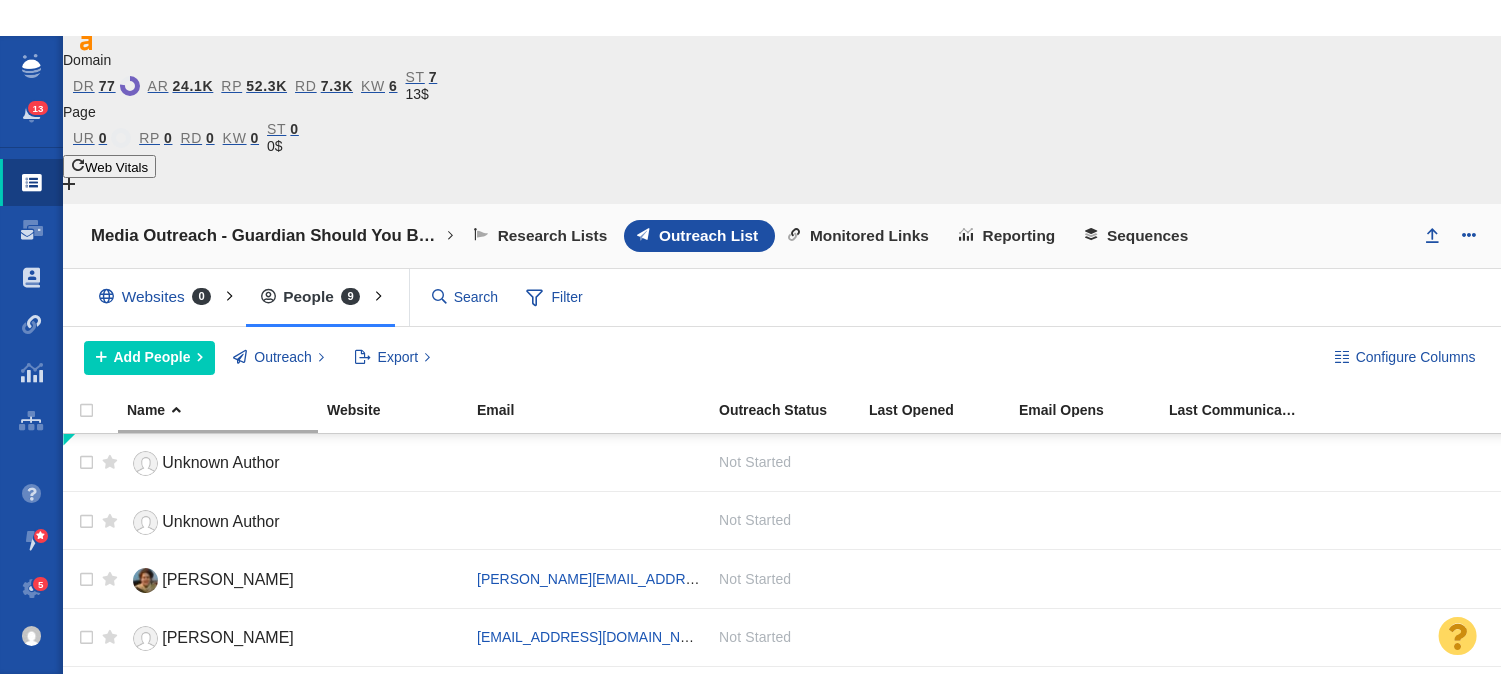 scroll, scrollTop: 0, scrollLeft: 0, axis: both 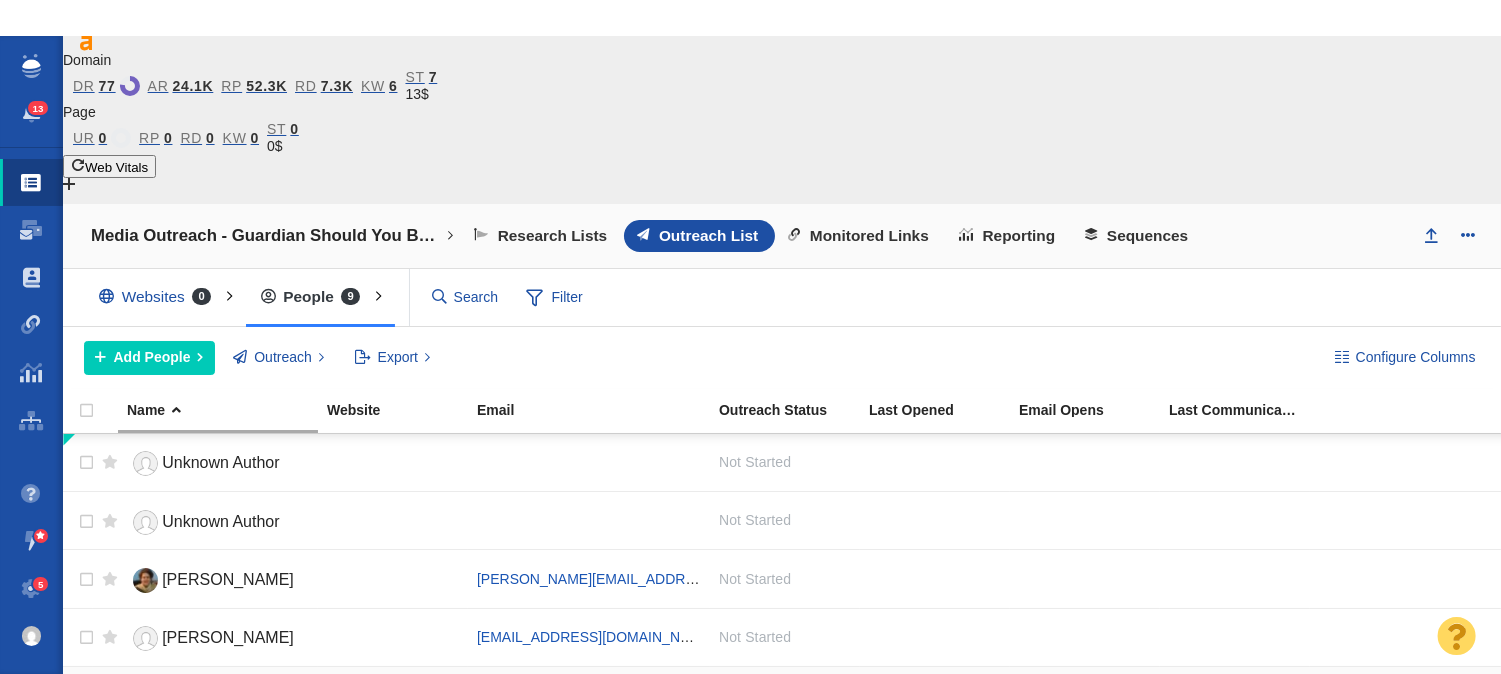 checkbox on "true" 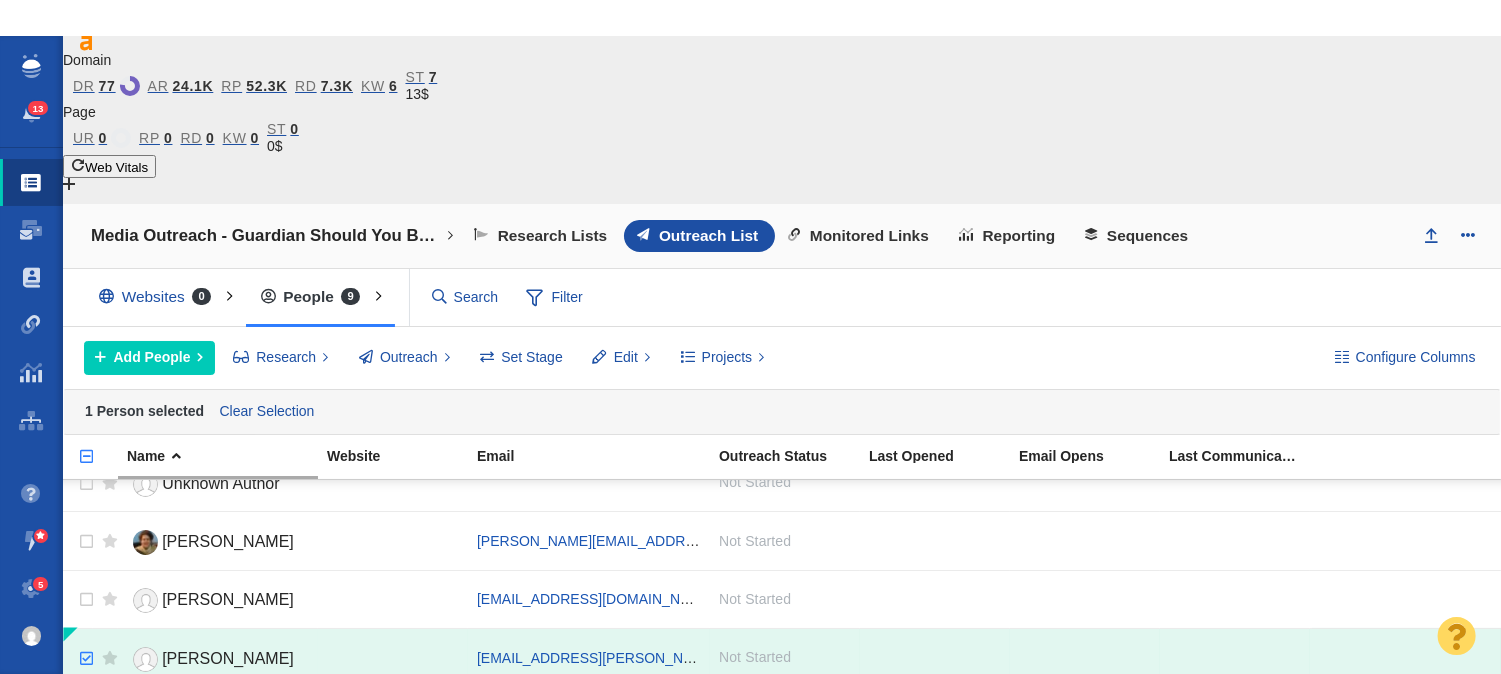 scroll, scrollTop: 128, scrollLeft: 0, axis: vertical 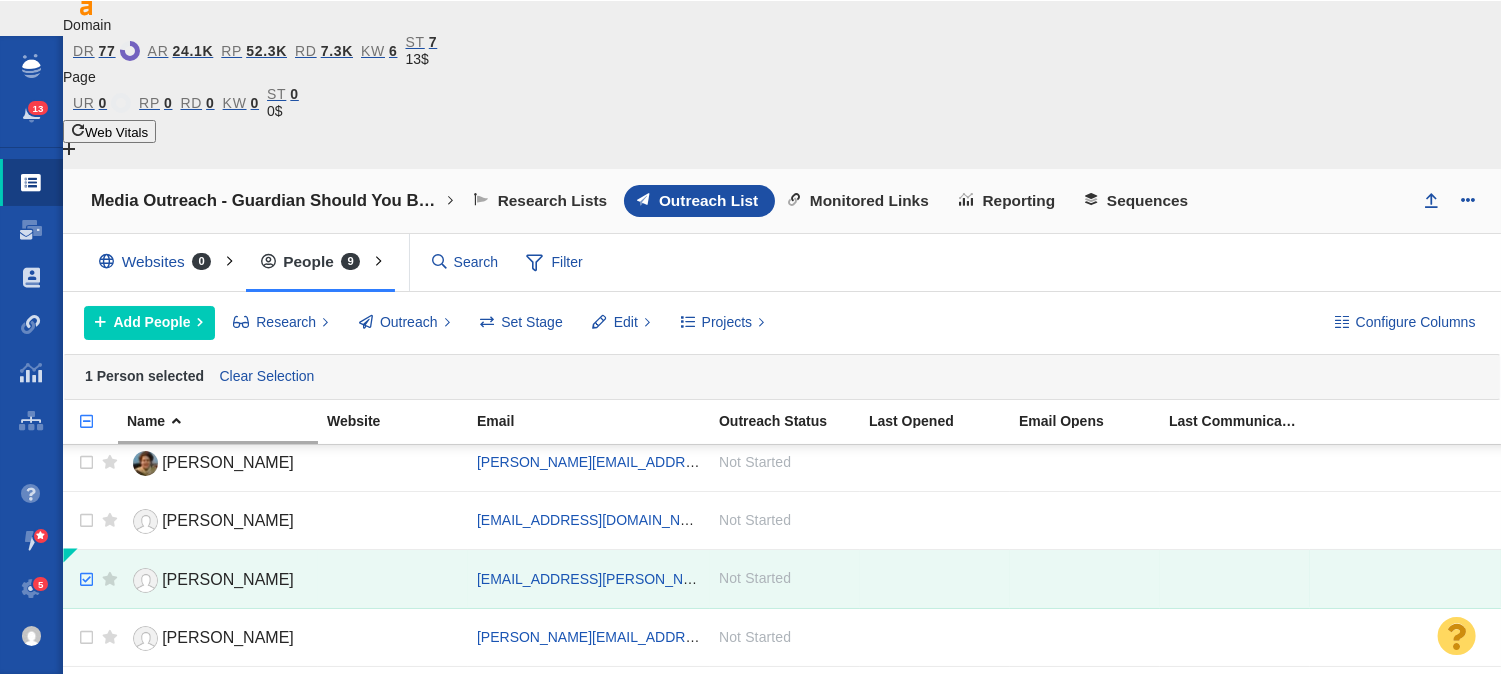 checkbox on "true" 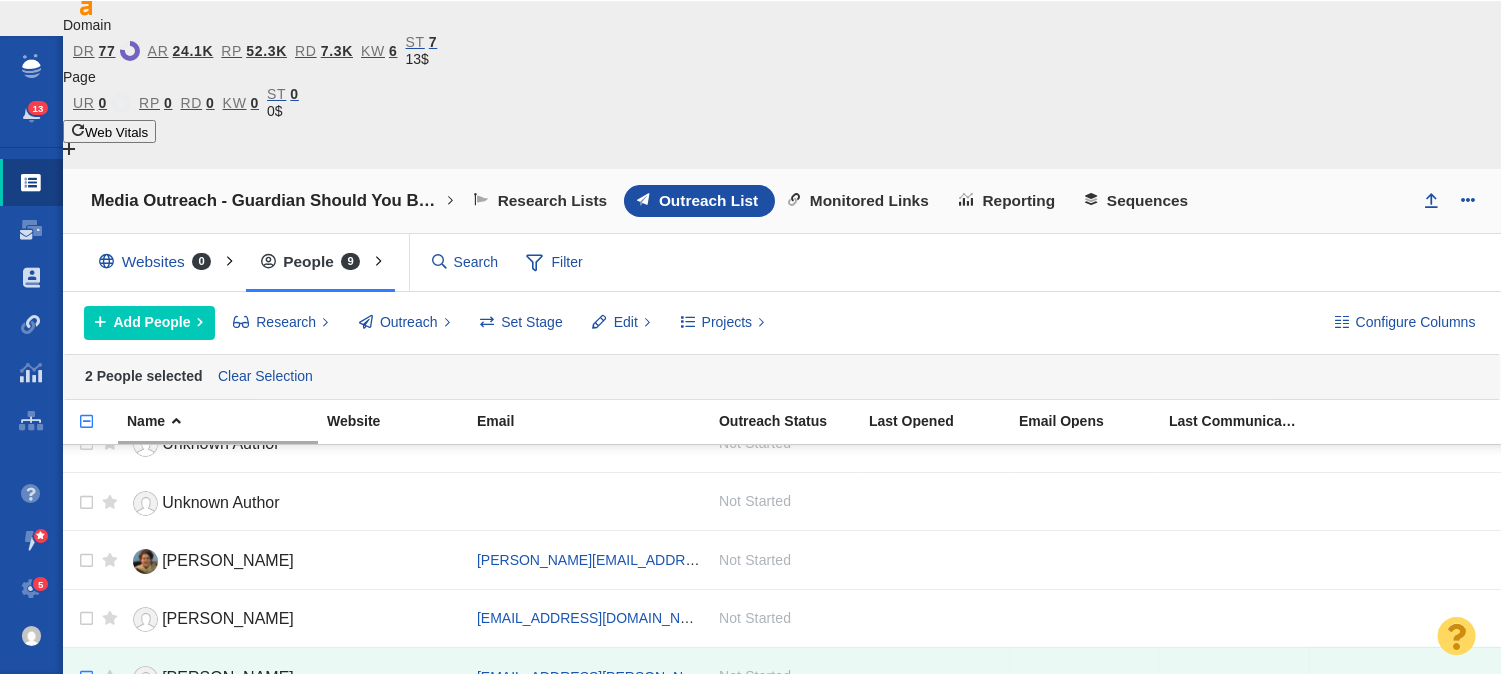 scroll, scrollTop: 0, scrollLeft: 0, axis: both 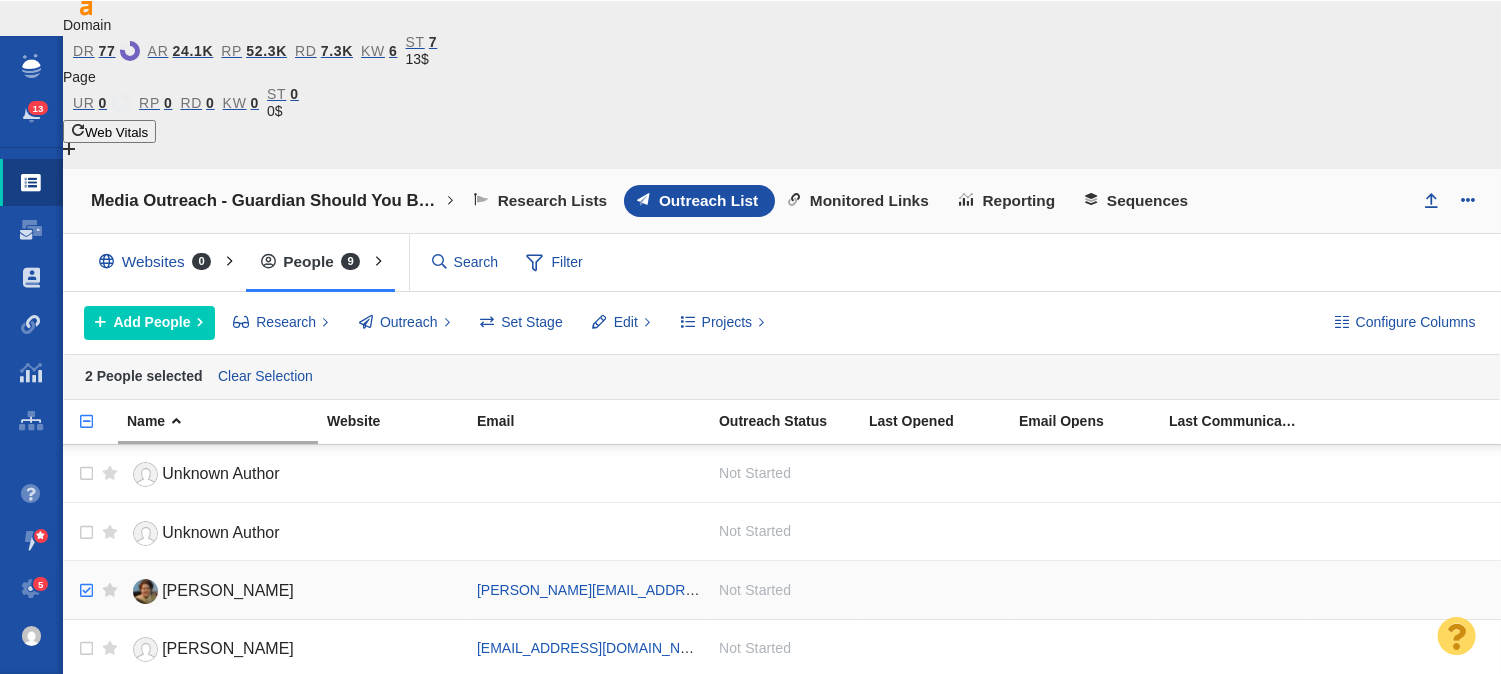 checkbox on "true" 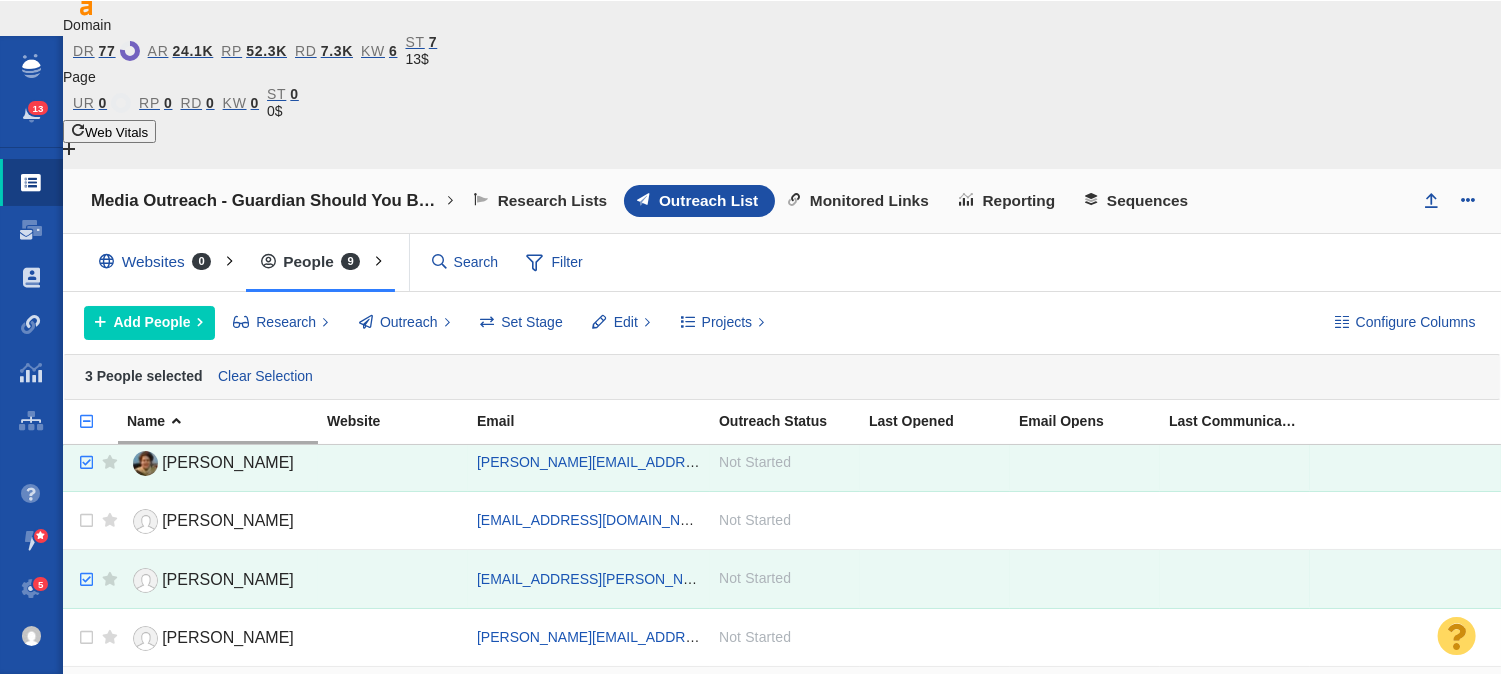 scroll, scrollTop: 0, scrollLeft: 0, axis: both 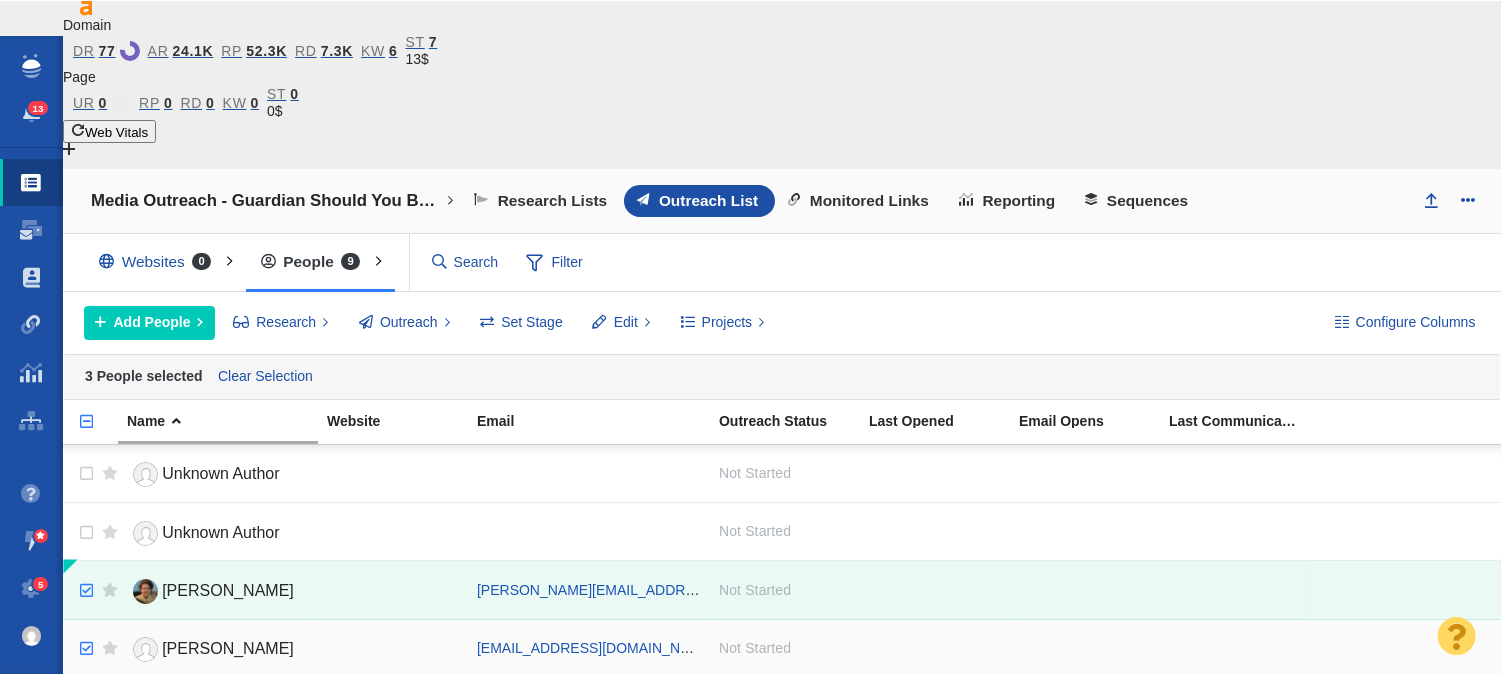 checkbox on "true" 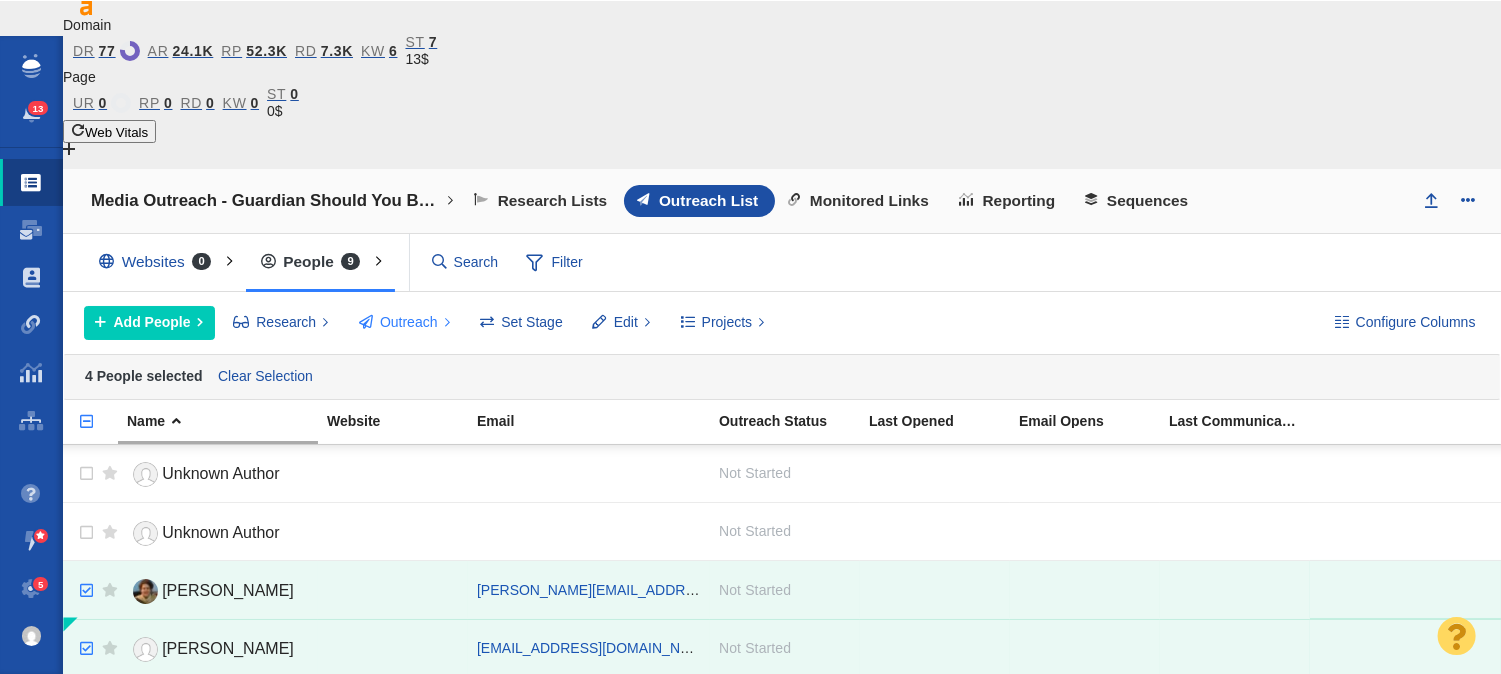 click on "Outreach" at bounding box center (409, 322) 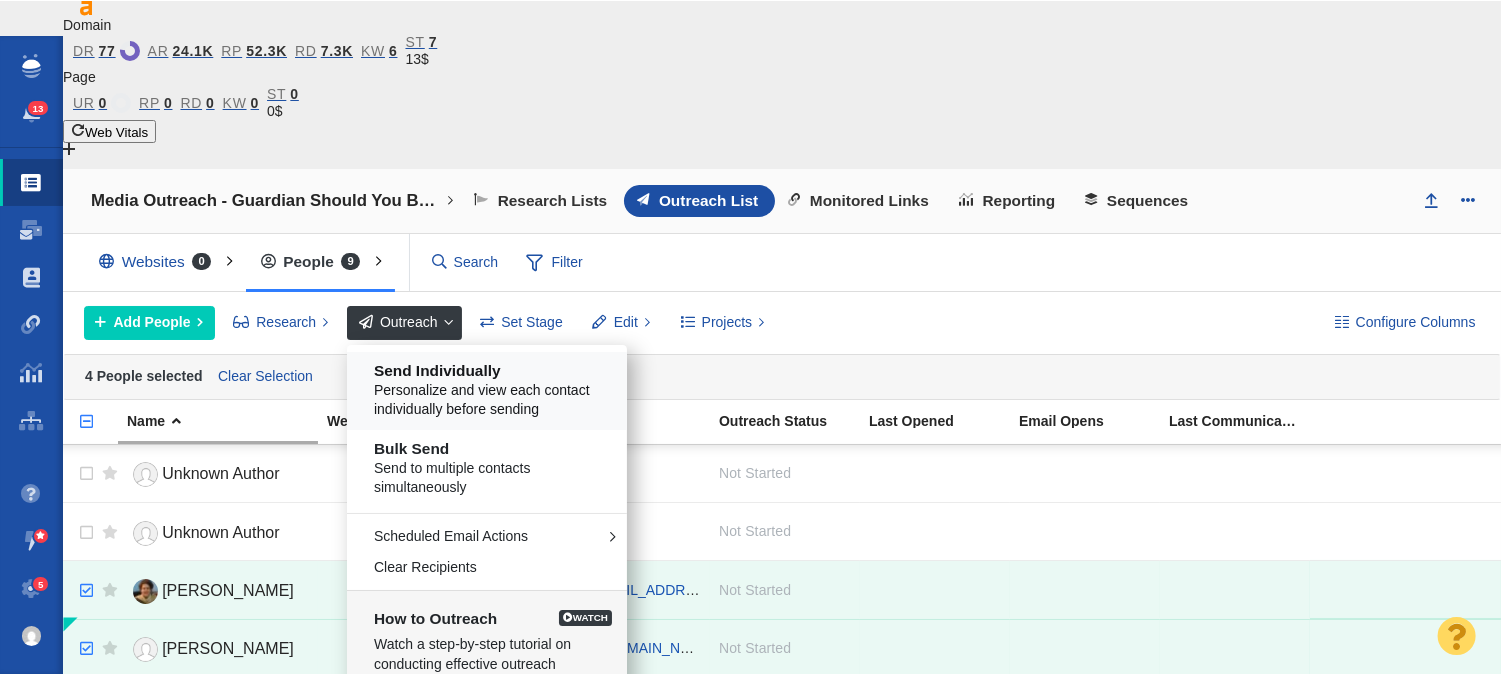 click on "Send Individually" at bounding box center [494, 371] 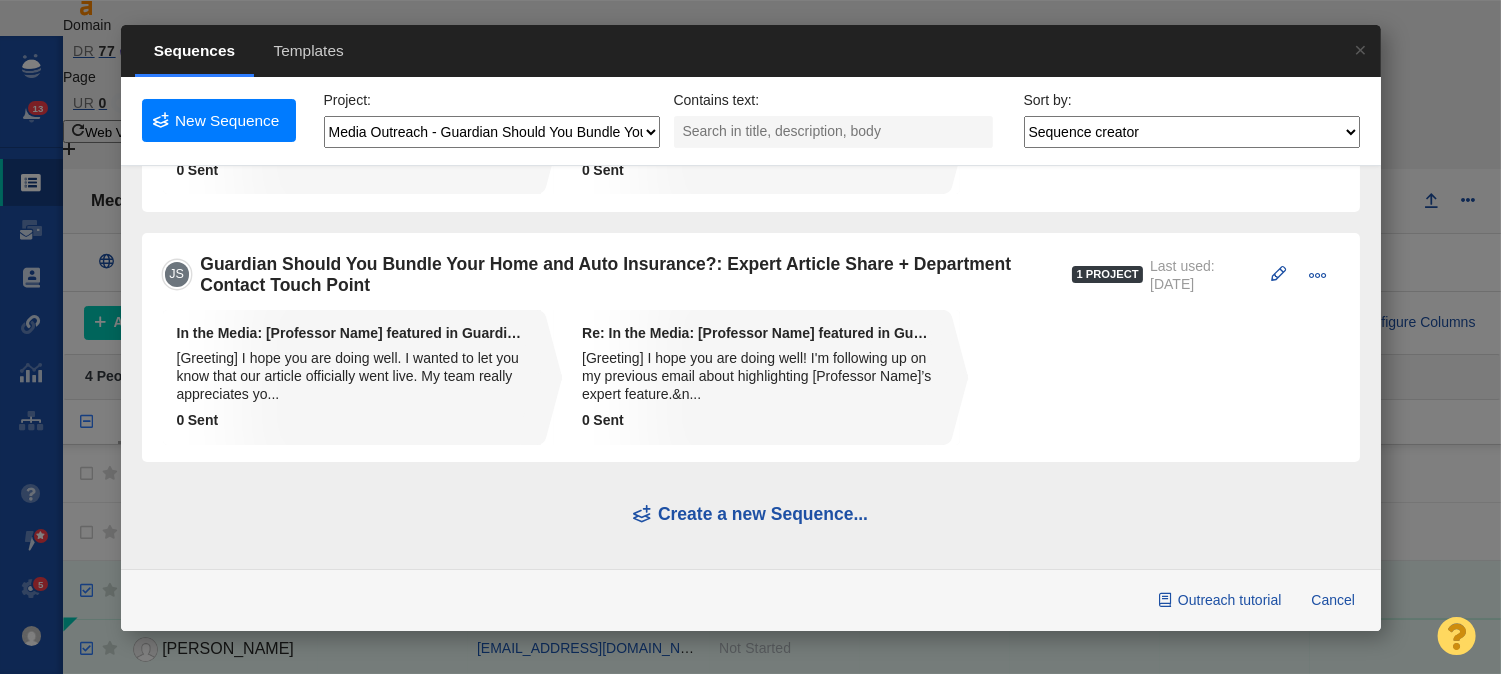 scroll, scrollTop: 433, scrollLeft: 0, axis: vertical 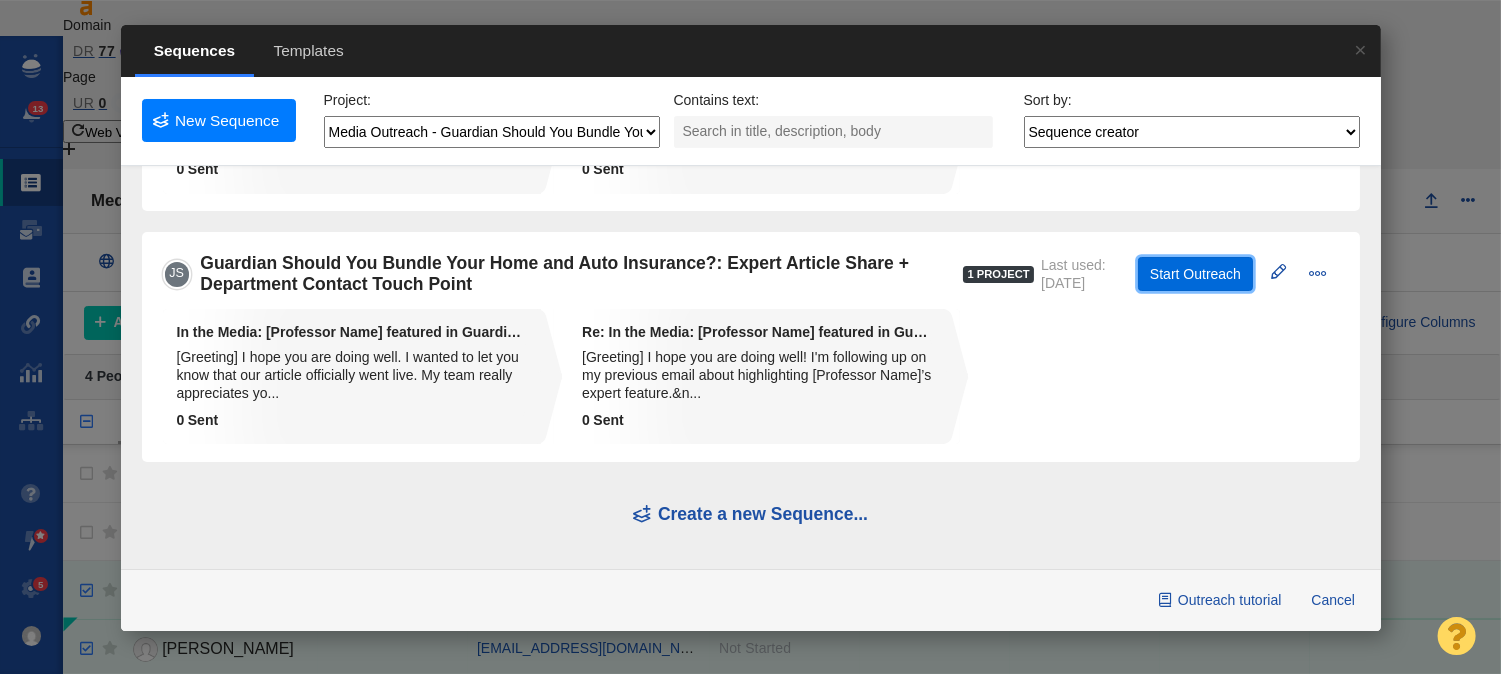 click on "Start Outreach" at bounding box center (1195, 274) 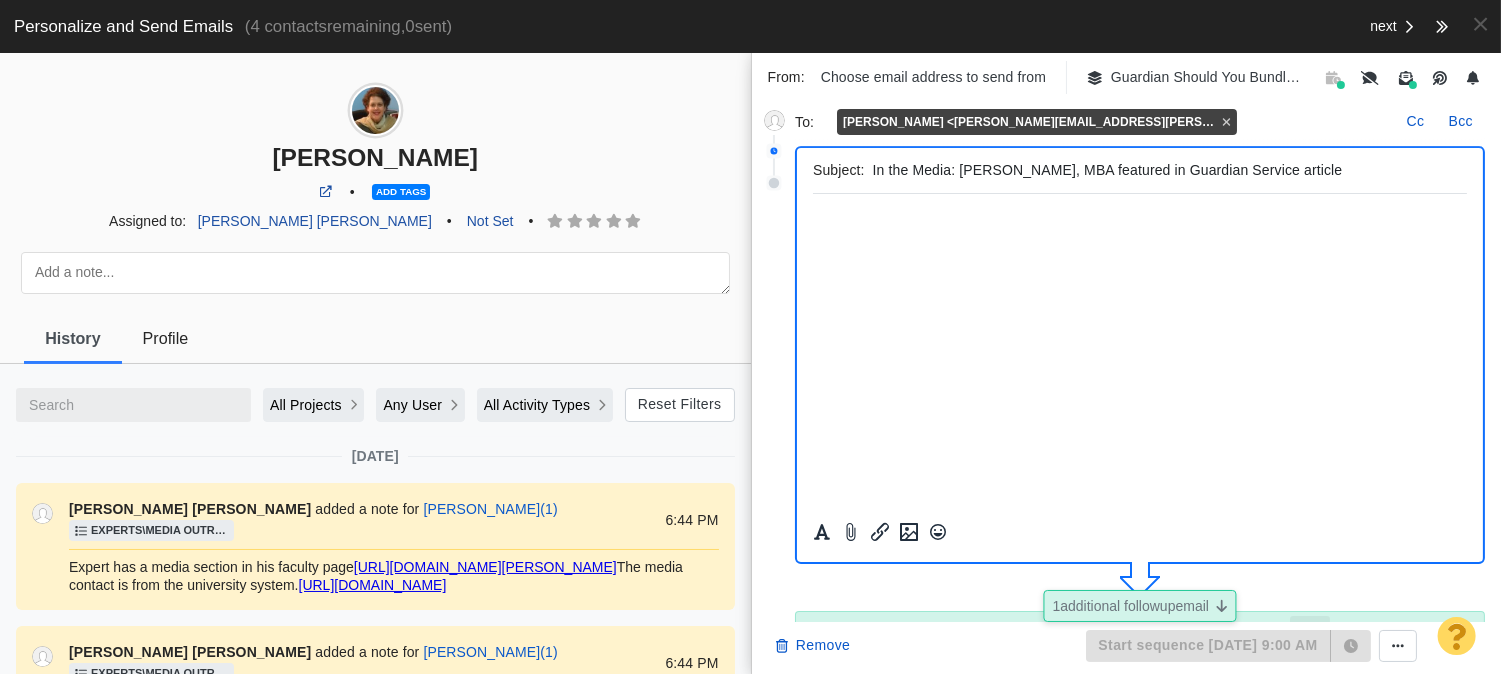 scroll, scrollTop: 380, scrollLeft: 0, axis: vertical 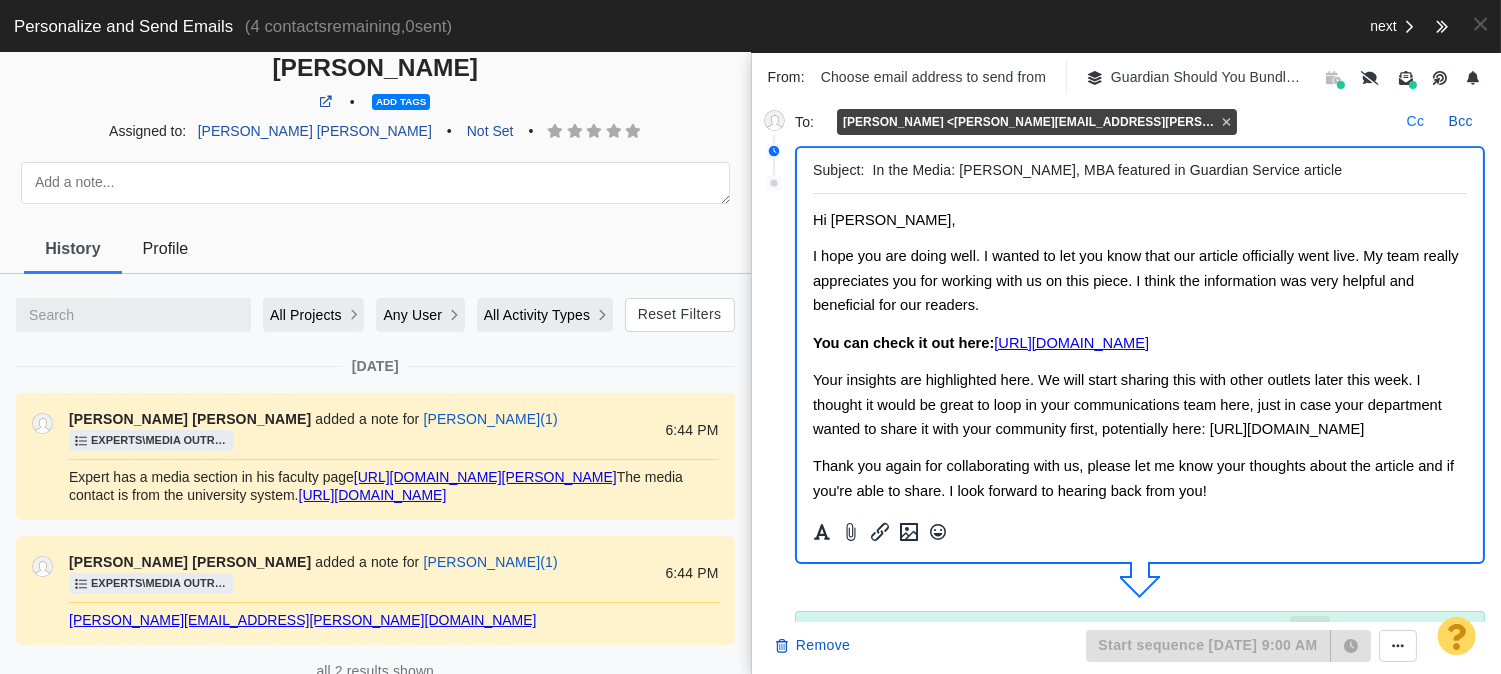 click on "Cc" at bounding box center (1416, 122) 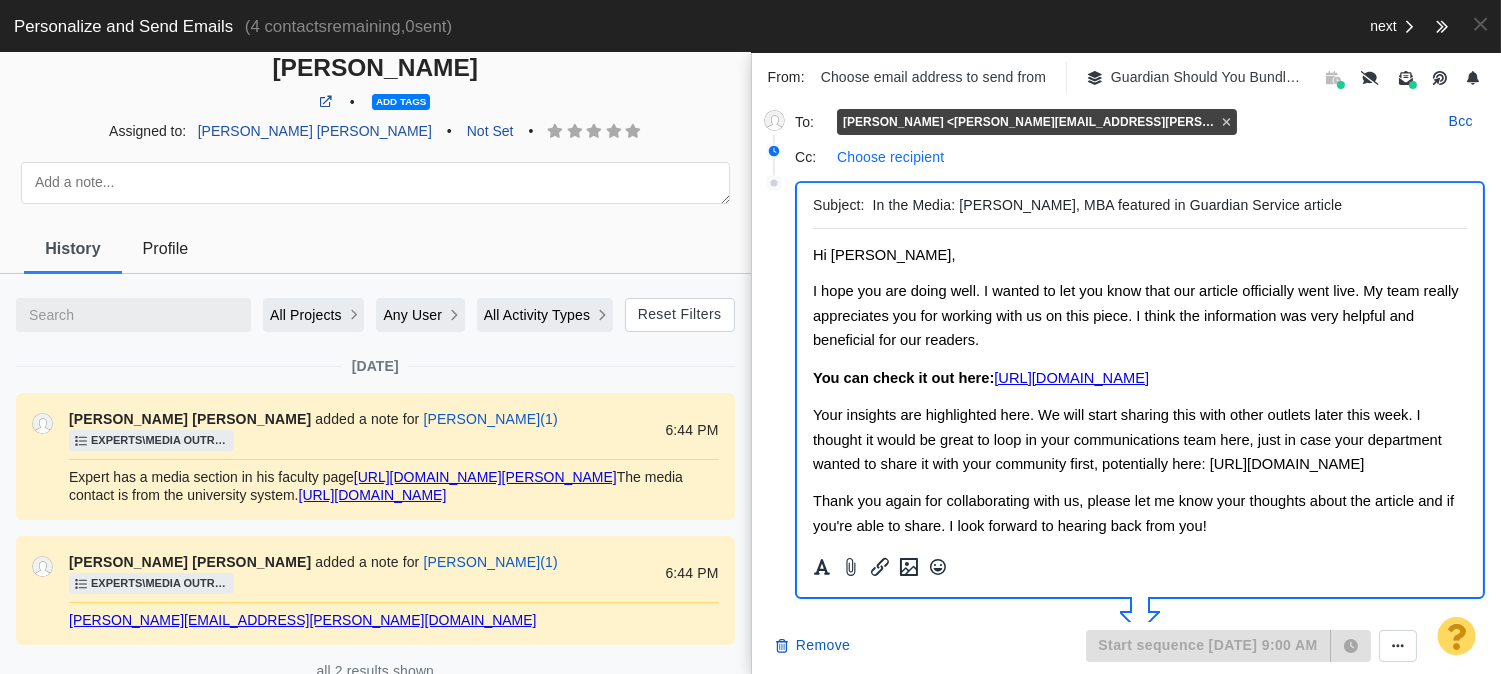 click on "Choose recipient" at bounding box center (890, 157) 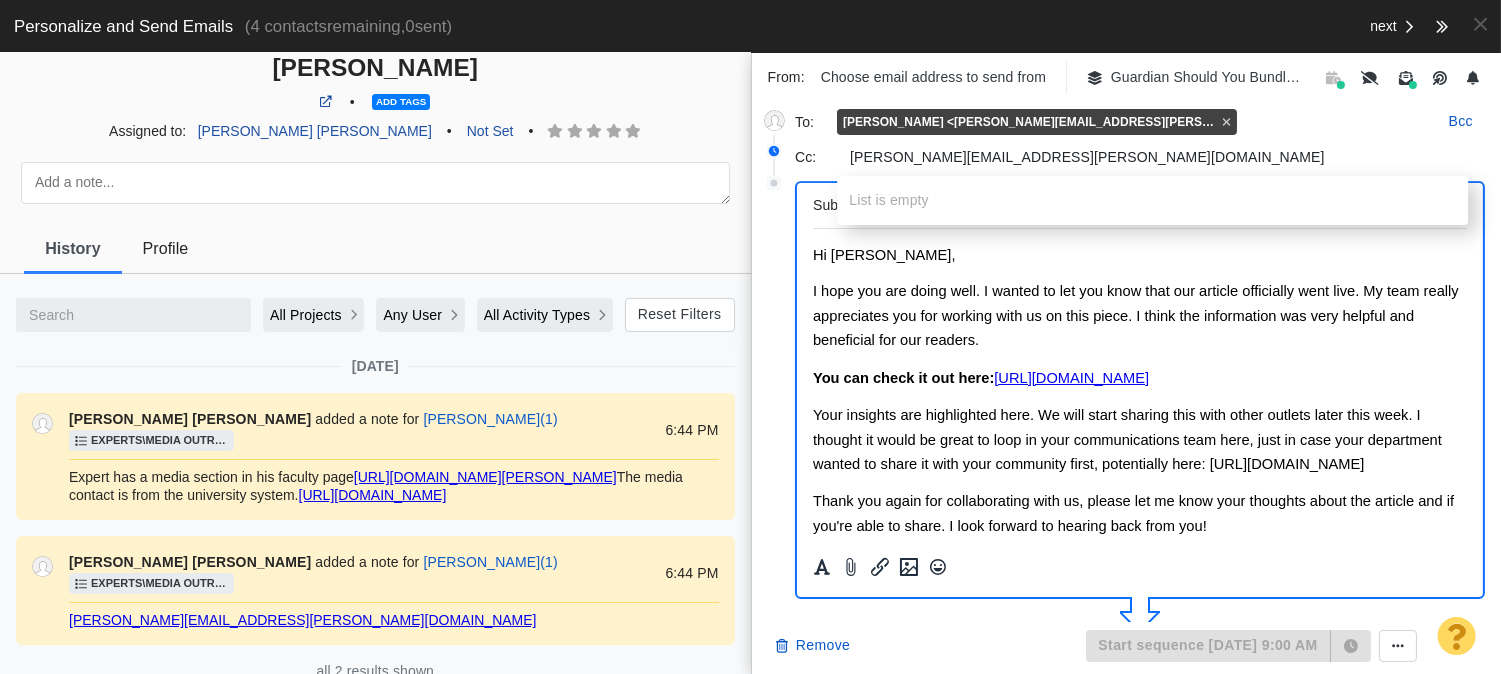 click on "[PERSON_NAME][EMAIL_ADDRESS][PERSON_NAME][DOMAIN_NAME]" at bounding box center (1161, 157) 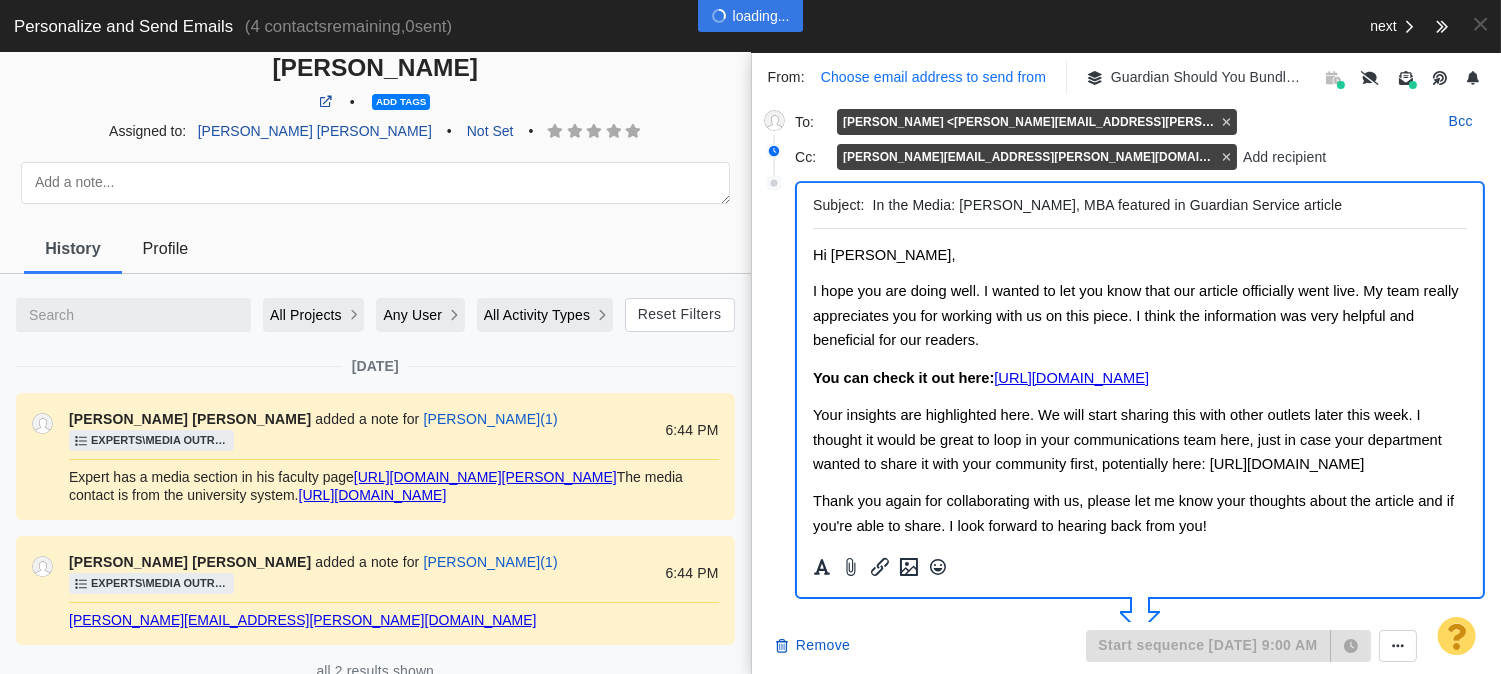 click on "Choose email address to send from" at bounding box center [933, 77] 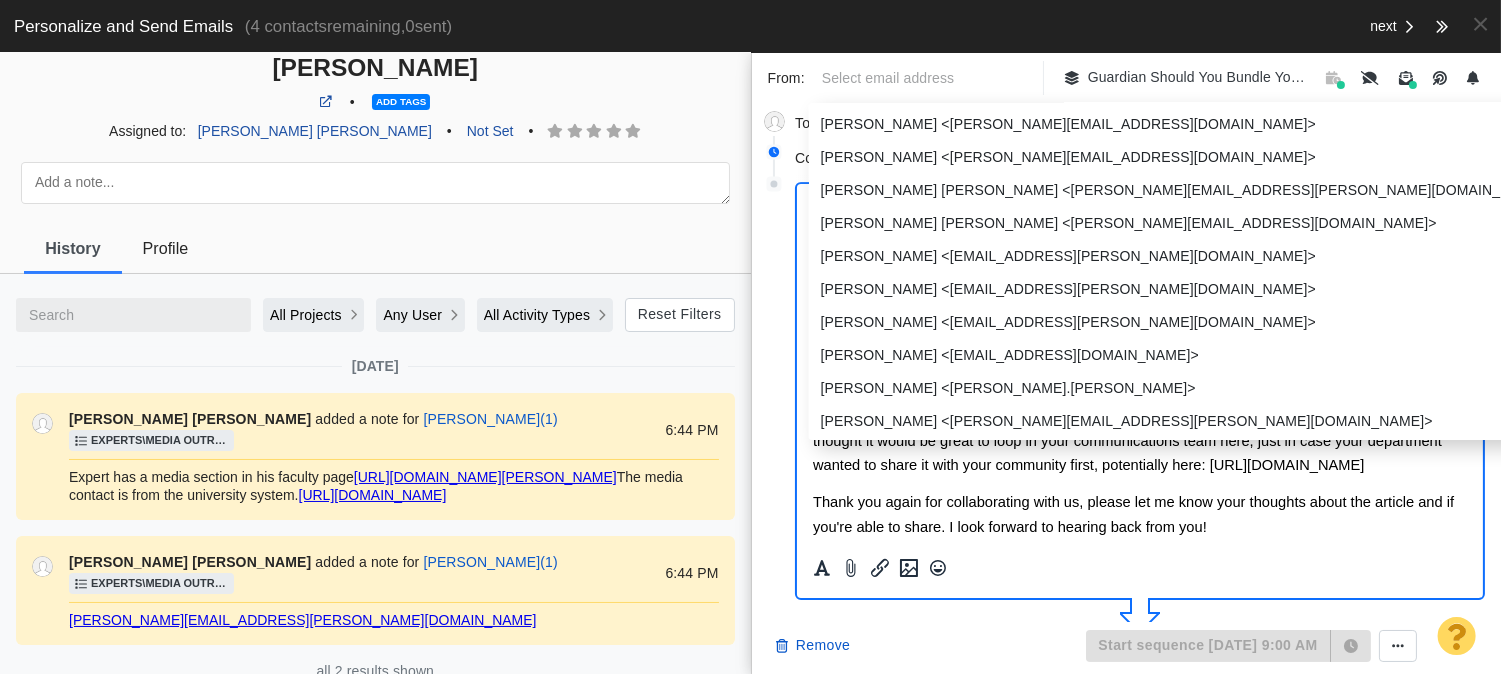 scroll, scrollTop: 222, scrollLeft: 0, axis: vertical 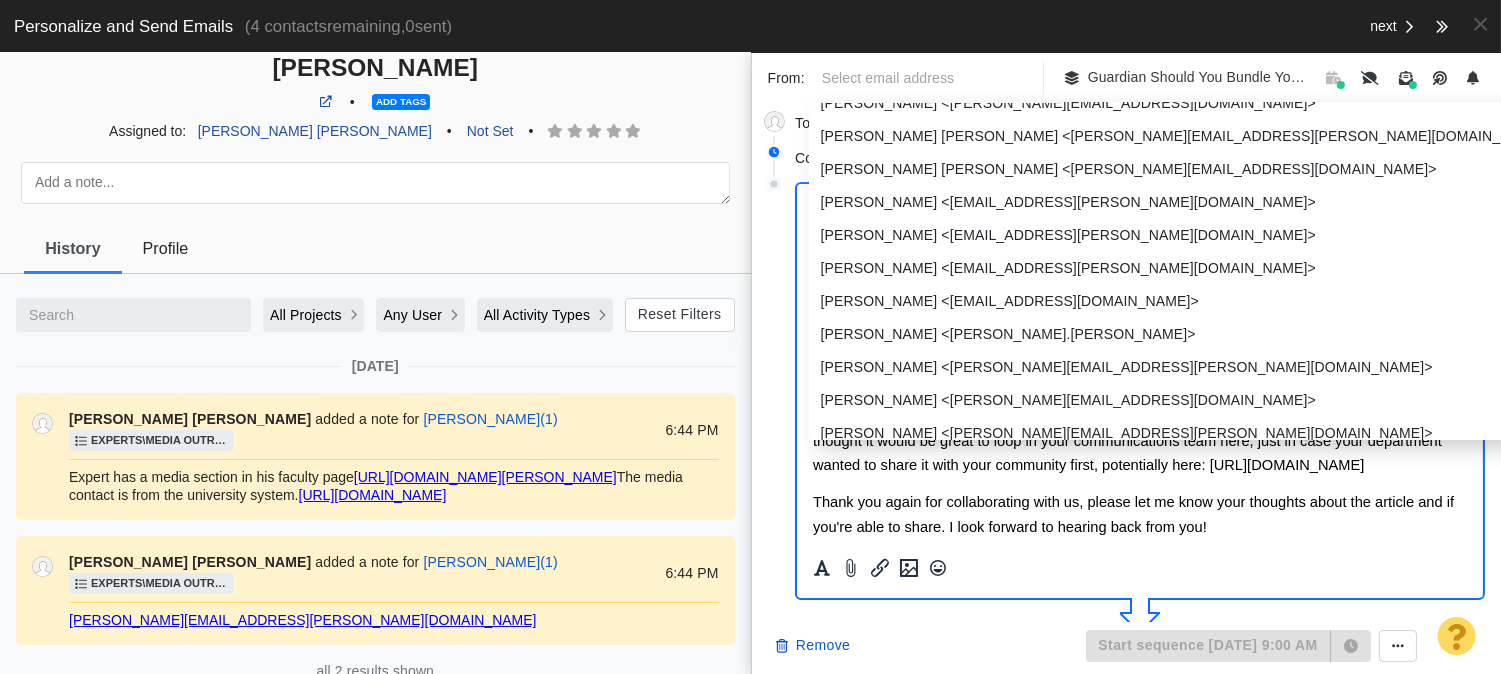 click on "[PERSON_NAME] [PERSON_NAME] <[PERSON_NAME][EMAIL_ADDRESS][DOMAIN_NAME]>" at bounding box center (1237, 169) 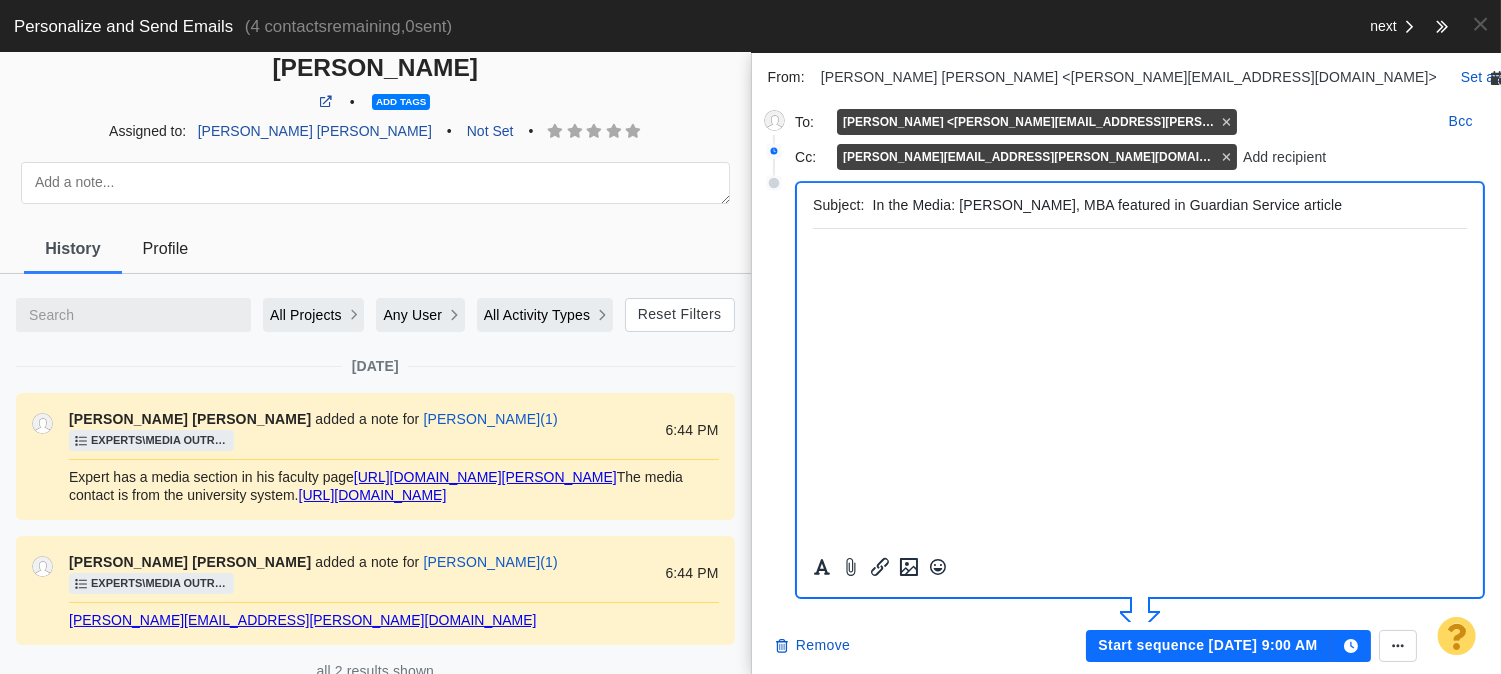scroll, scrollTop: 415, scrollLeft: 0, axis: vertical 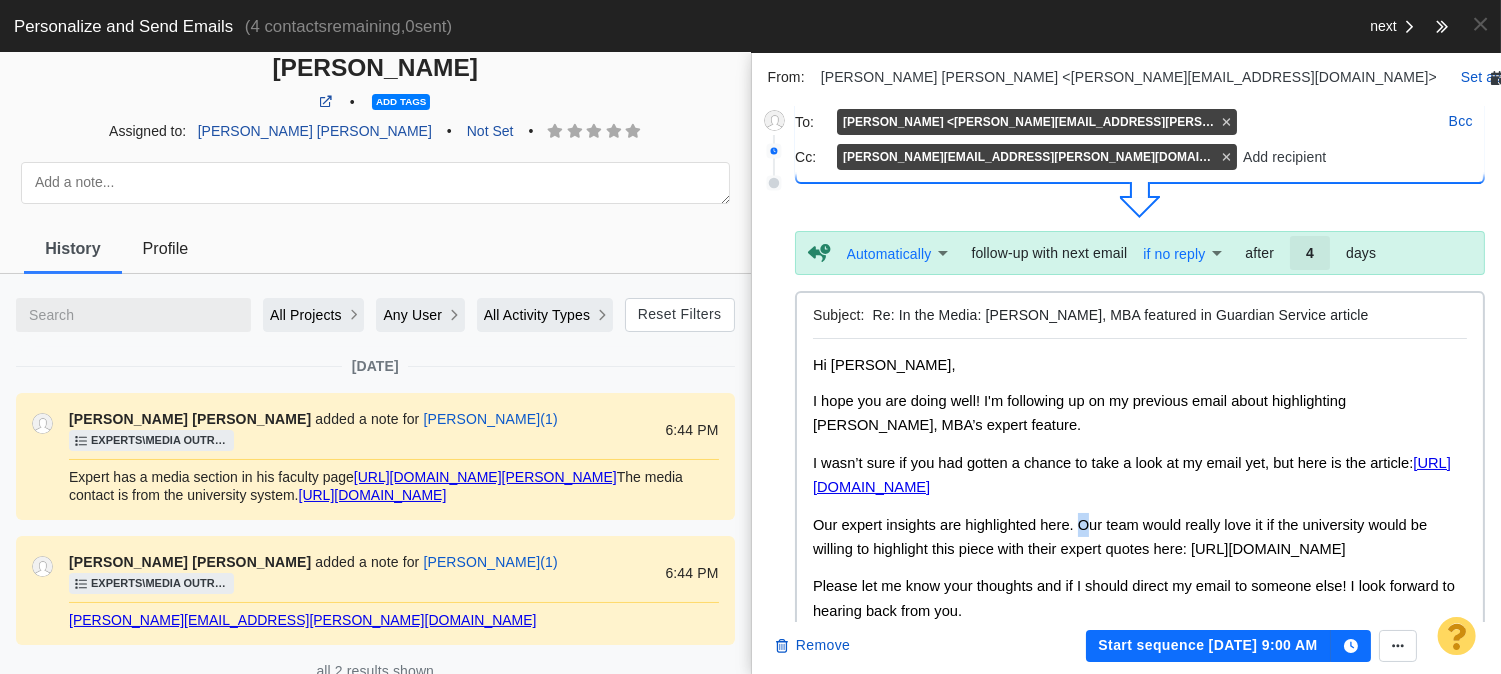 click on "Our expert insights are highlighted here. Our team would really love it if the university would be willing to highlight this piece with their expert quotes here: [URL][DOMAIN_NAME]" at bounding box center [1119, 537] 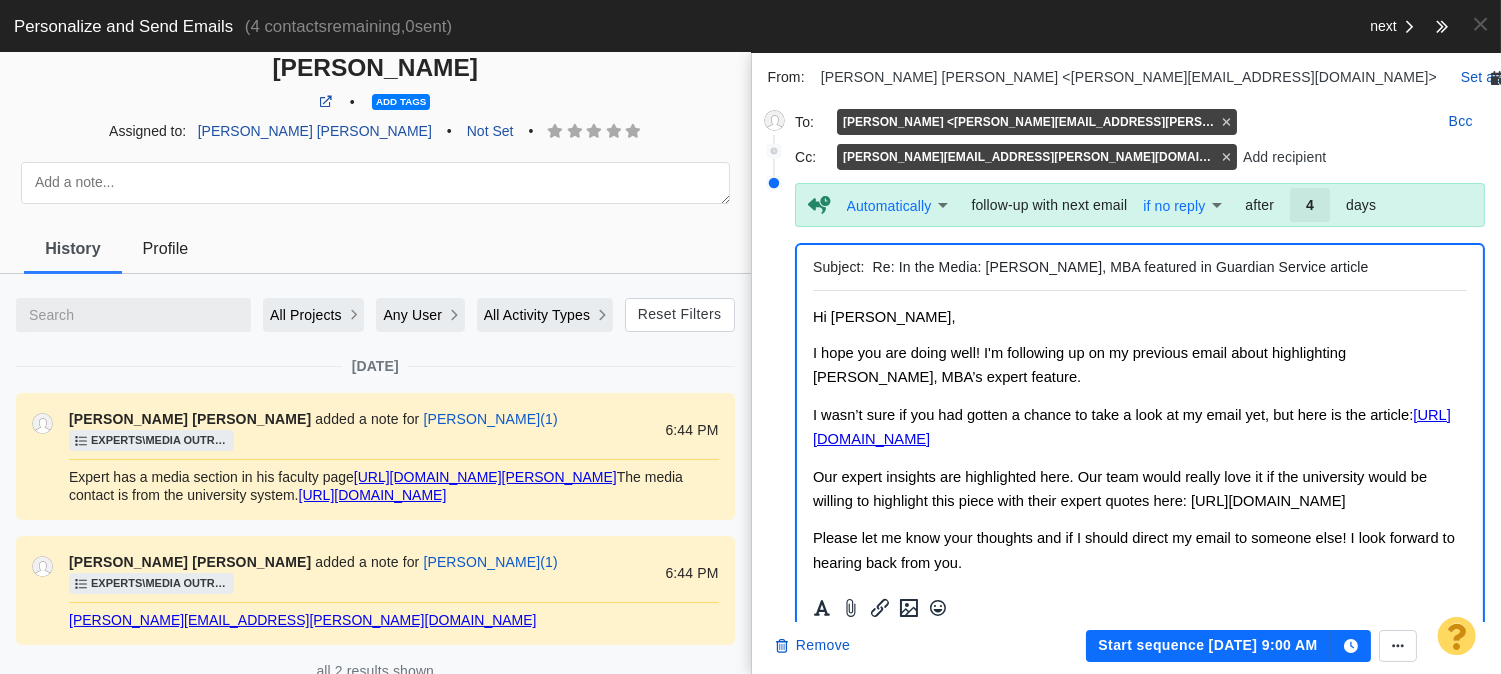 click on "Our expert insights are highlighted here. Our team would really love it if the university would be willing to highlight this piece with their expert quotes here: [URL][DOMAIN_NAME]" at bounding box center (1139, 489) 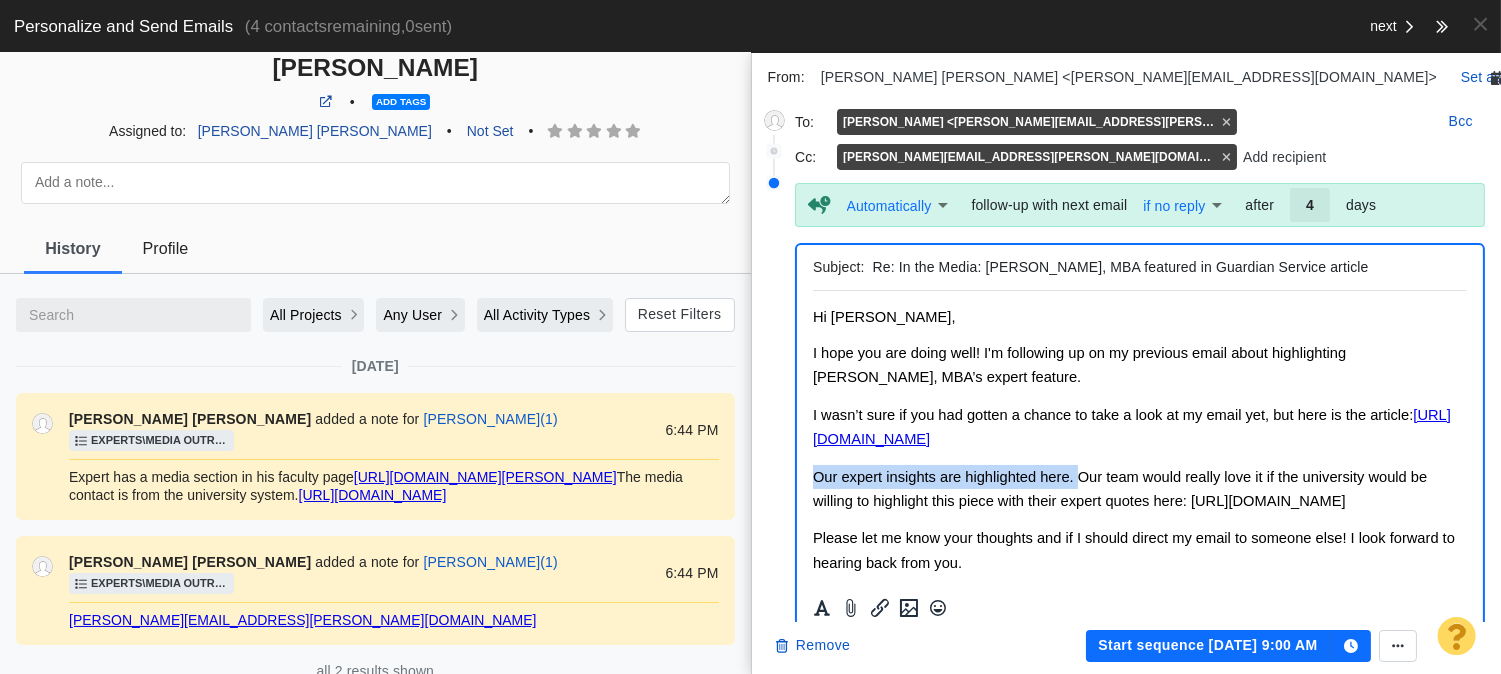 drag, startPoint x: 1075, startPoint y: 483, endPoint x: 788, endPoint y: 474, distance: 287.14108 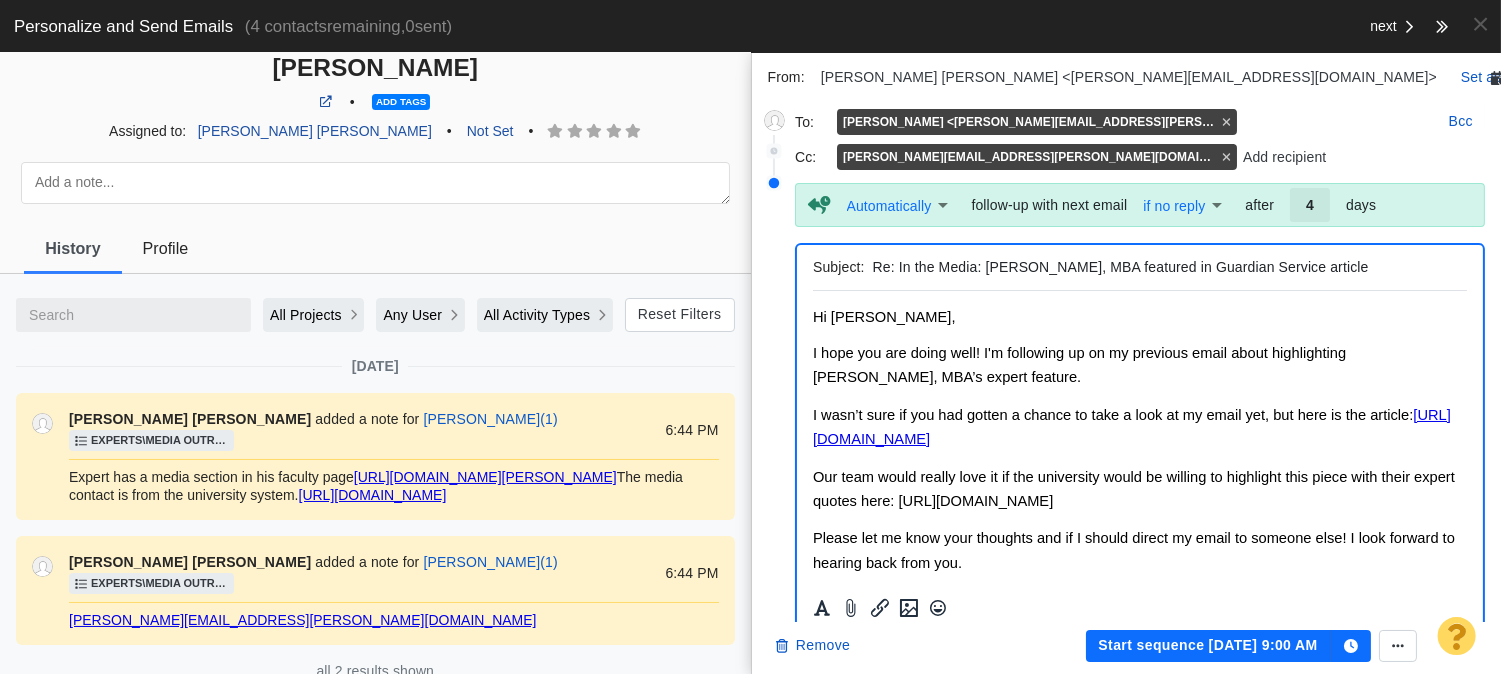 click on "Our team would really love it if the university would be willing to highlight this piece with their expert quotes here: [URL][DOMAIN_NAME]" at bounding box center (1133, 489) 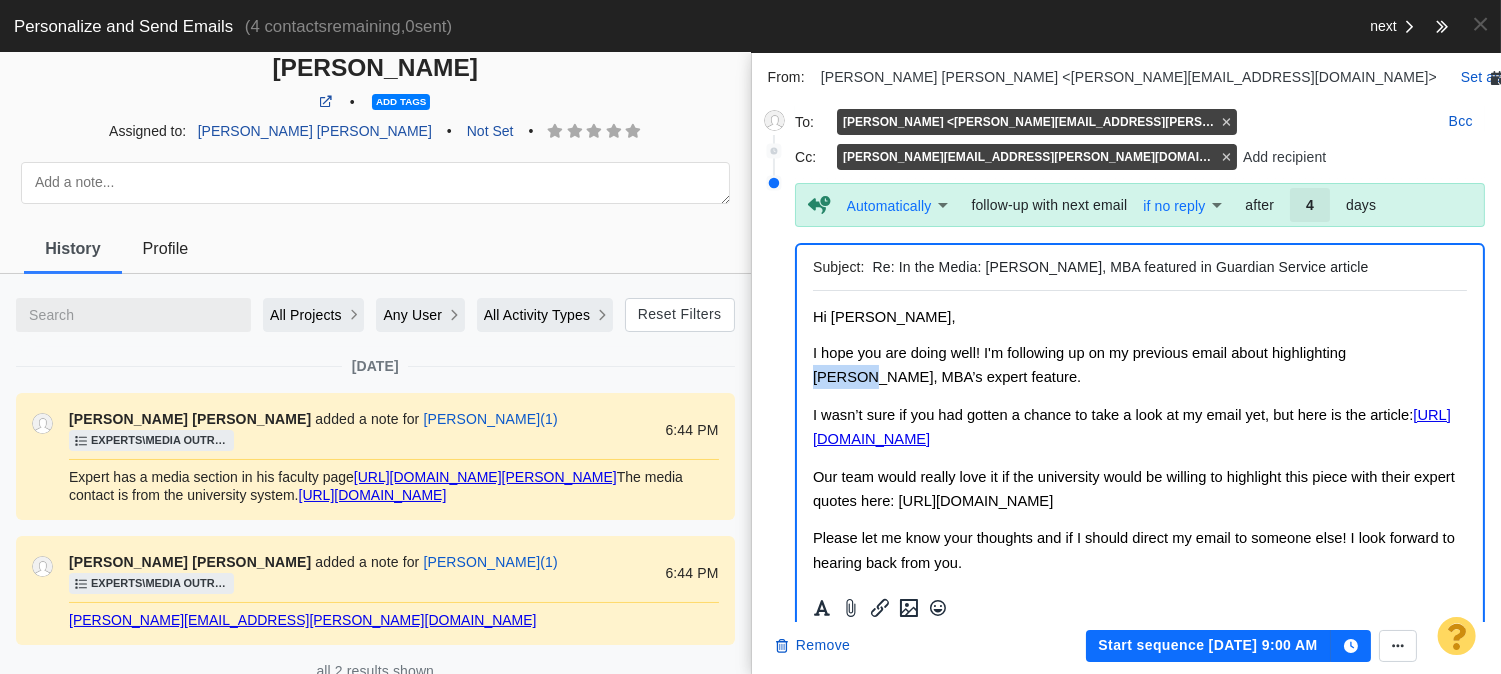 click on "I hope you are doing well! I'm following up on my previous email about highlighting [PERSON_NAME], MBA’s expert feature." at bounding box center (1078, 365) 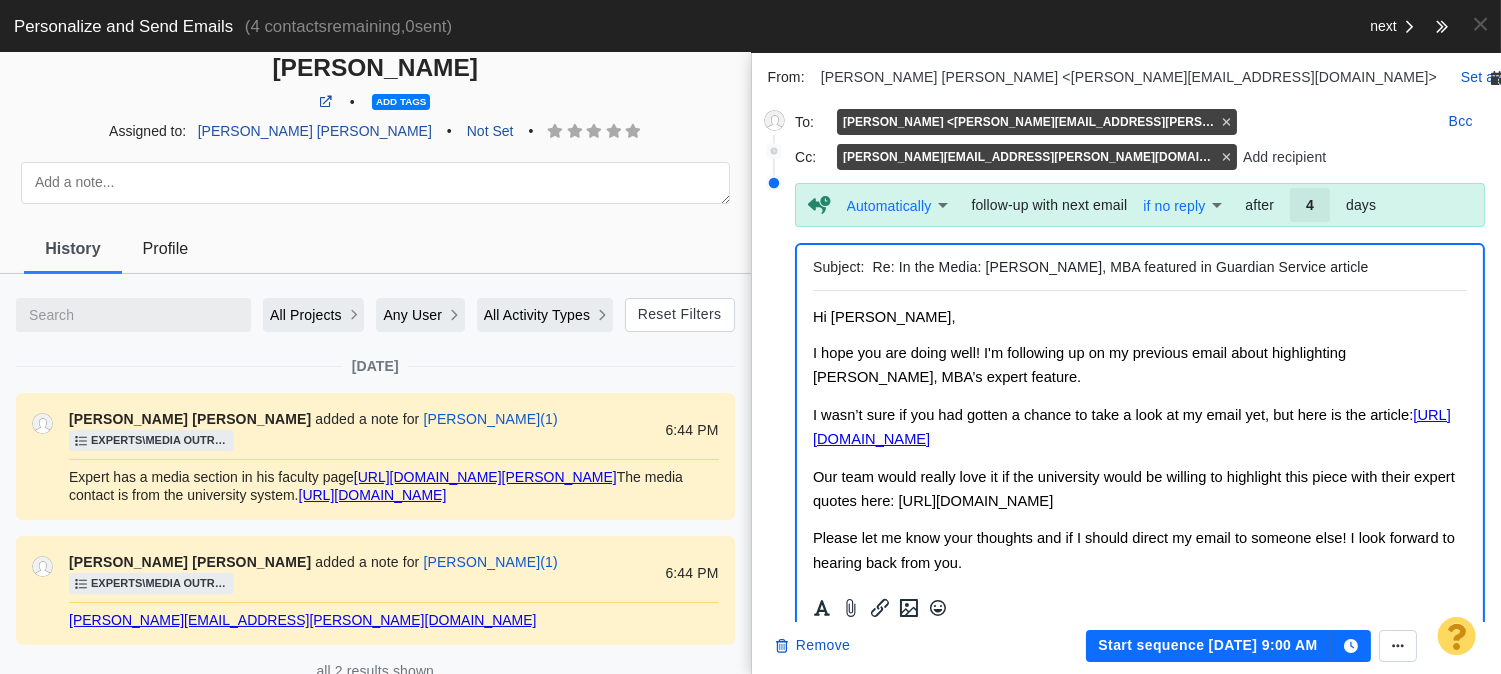 click on "Re: In the Media: [PERSON_NAME], MBA featured in Guardian Service article" at bounding box center (1166, 267) 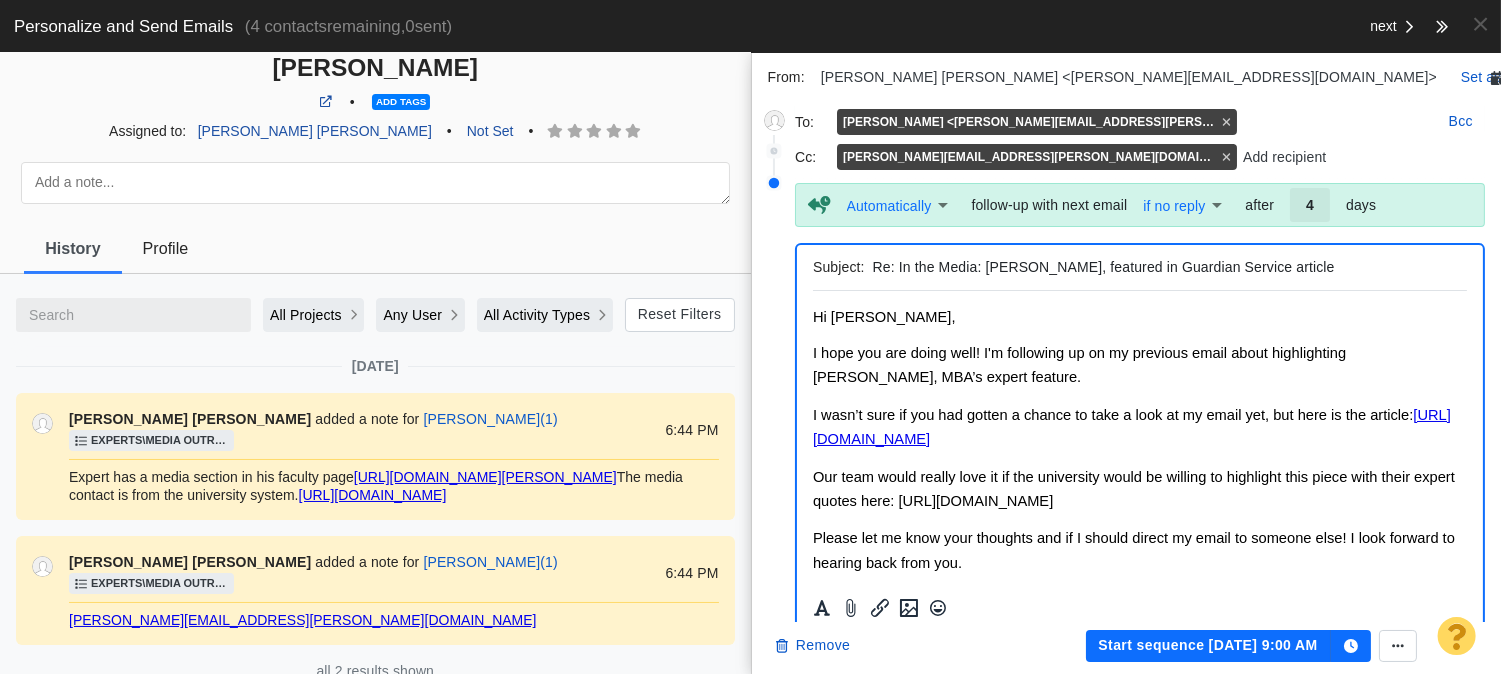 click on "Re: In the Media: [PERSON_NAME], featured in Guardian Service article" at bounding box center (1166, 267) 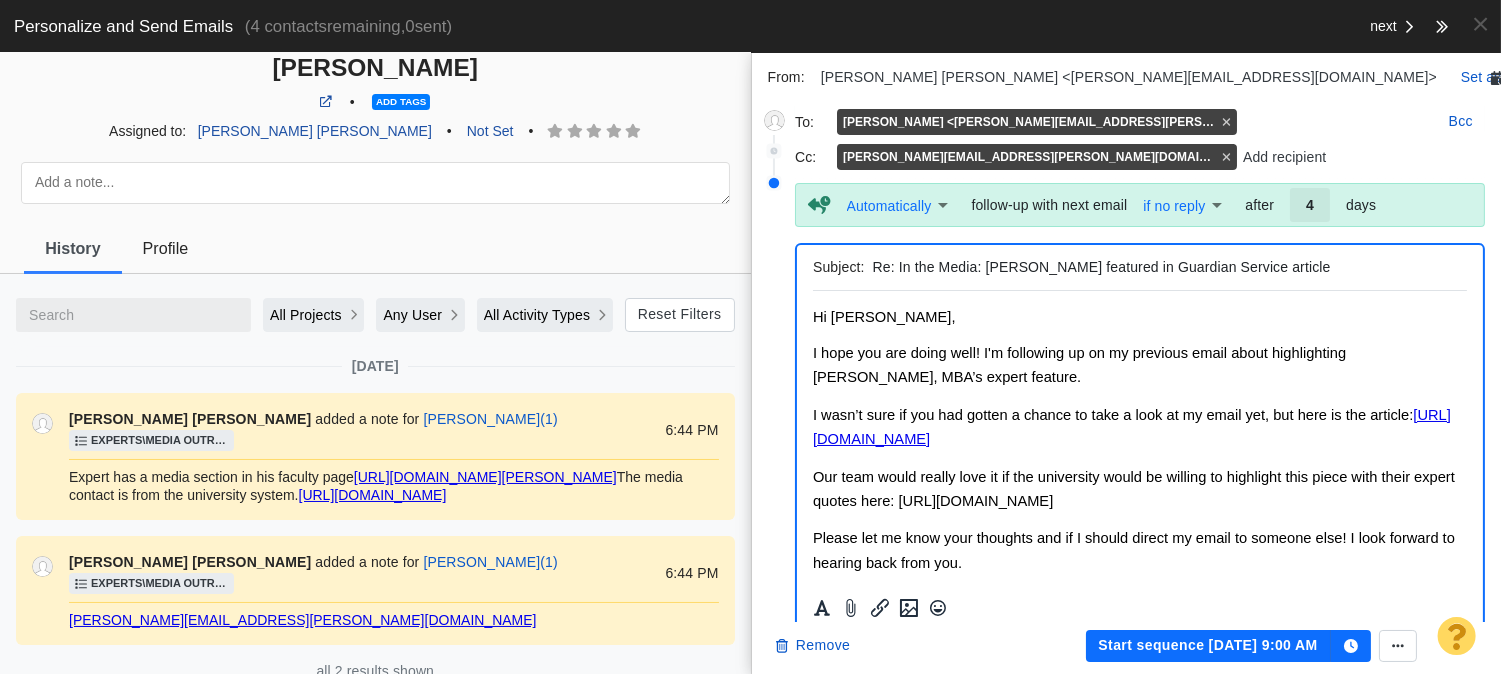 type on "Re: In the Media: [PERSON_NAME] featured in Guardian Service article" 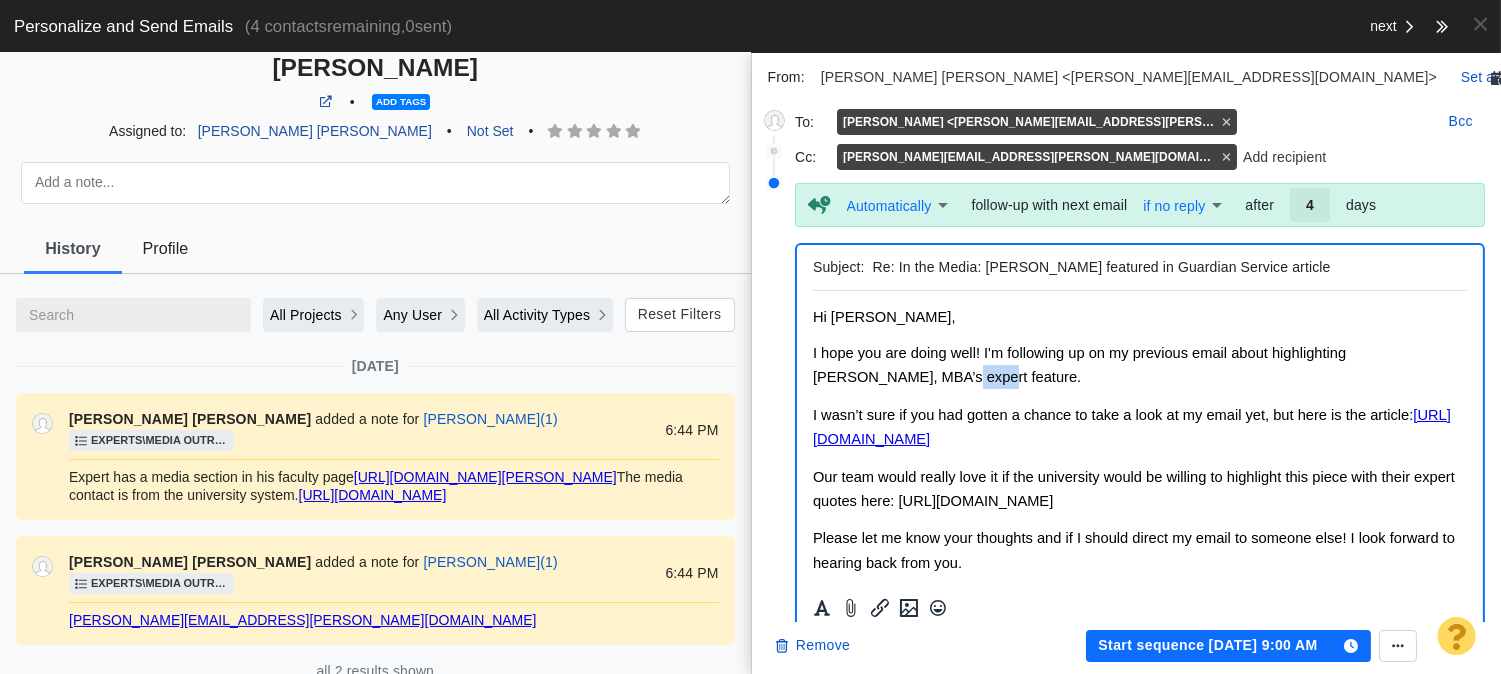 drag, startPoint x: 896, startPoint y: 384, endPoint x: 917, endPoint y: 384, distance: 21 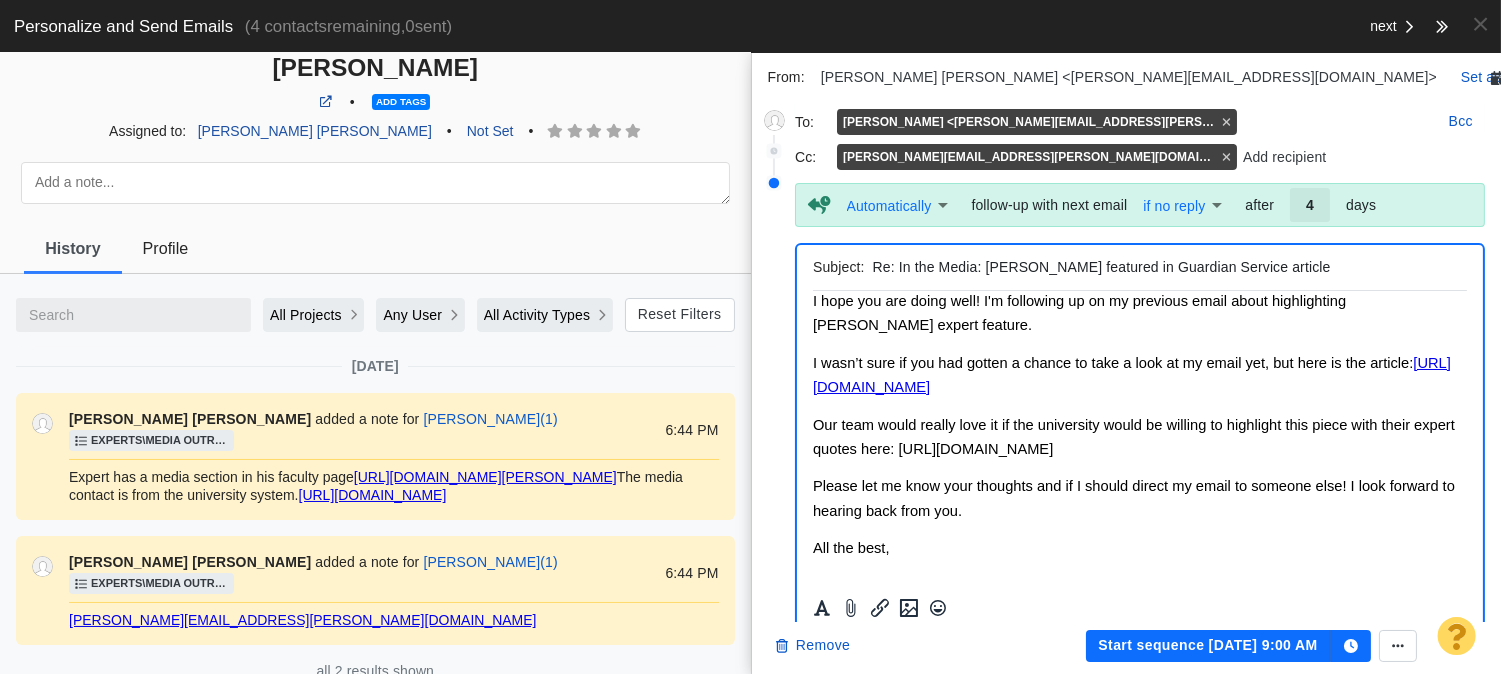 scroll, scrollTop: 0, scrollLeft: 0, axis: both 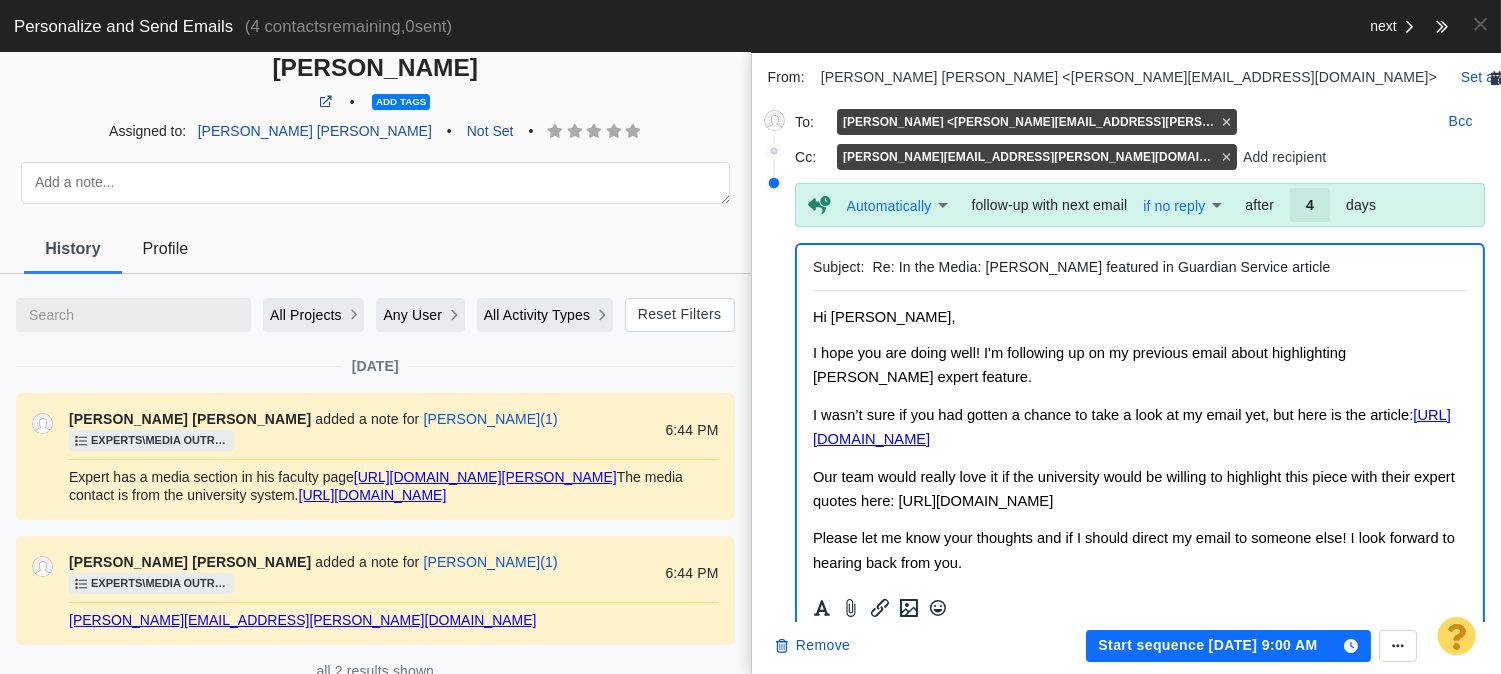 click on "Our team would really love it if the university would be willing to highlight this piece with their expert quotes here: [URL][DOMAIN_NAME]" at bounding box center (1139, 489) 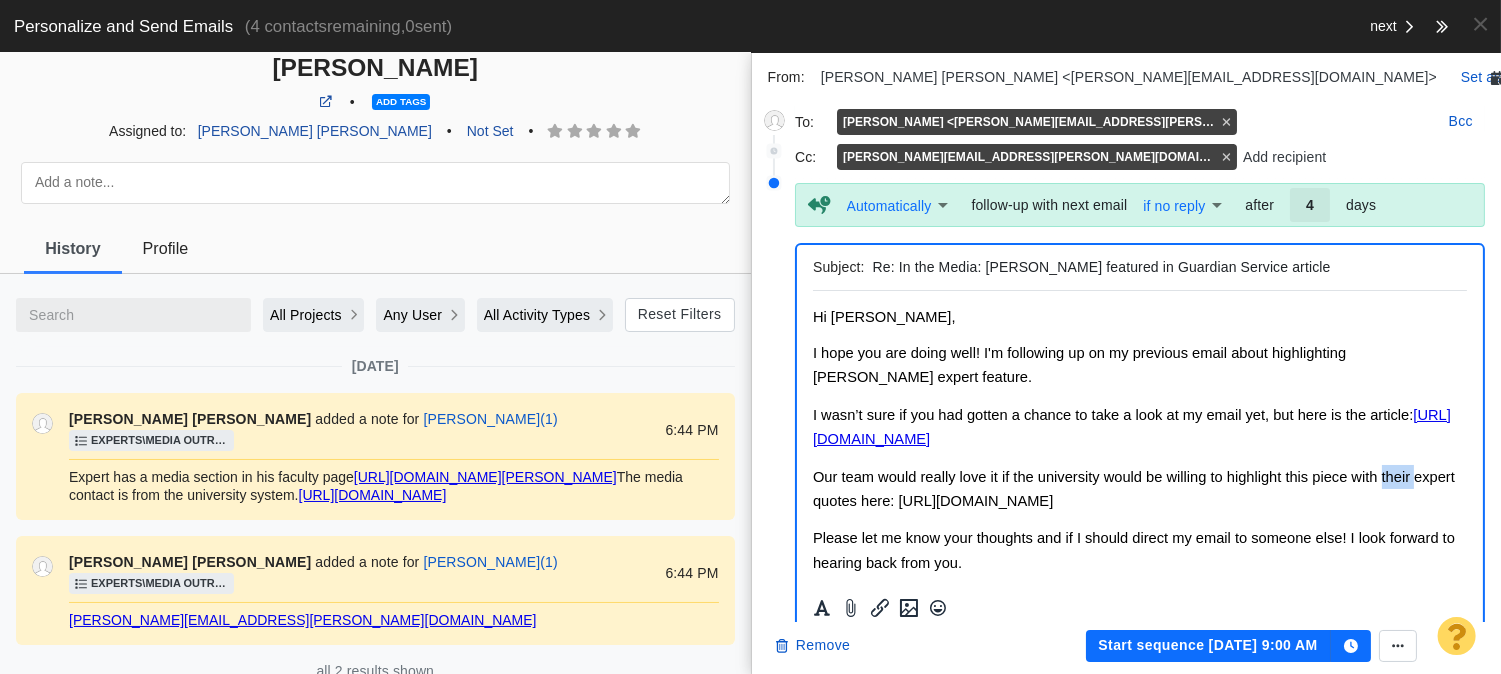 click on "Our team would really love it if the university would be willing to highlight this piece with their expert quotes here: [URL][DOMAIN_NAME]" at bounding box center (1139, 489) 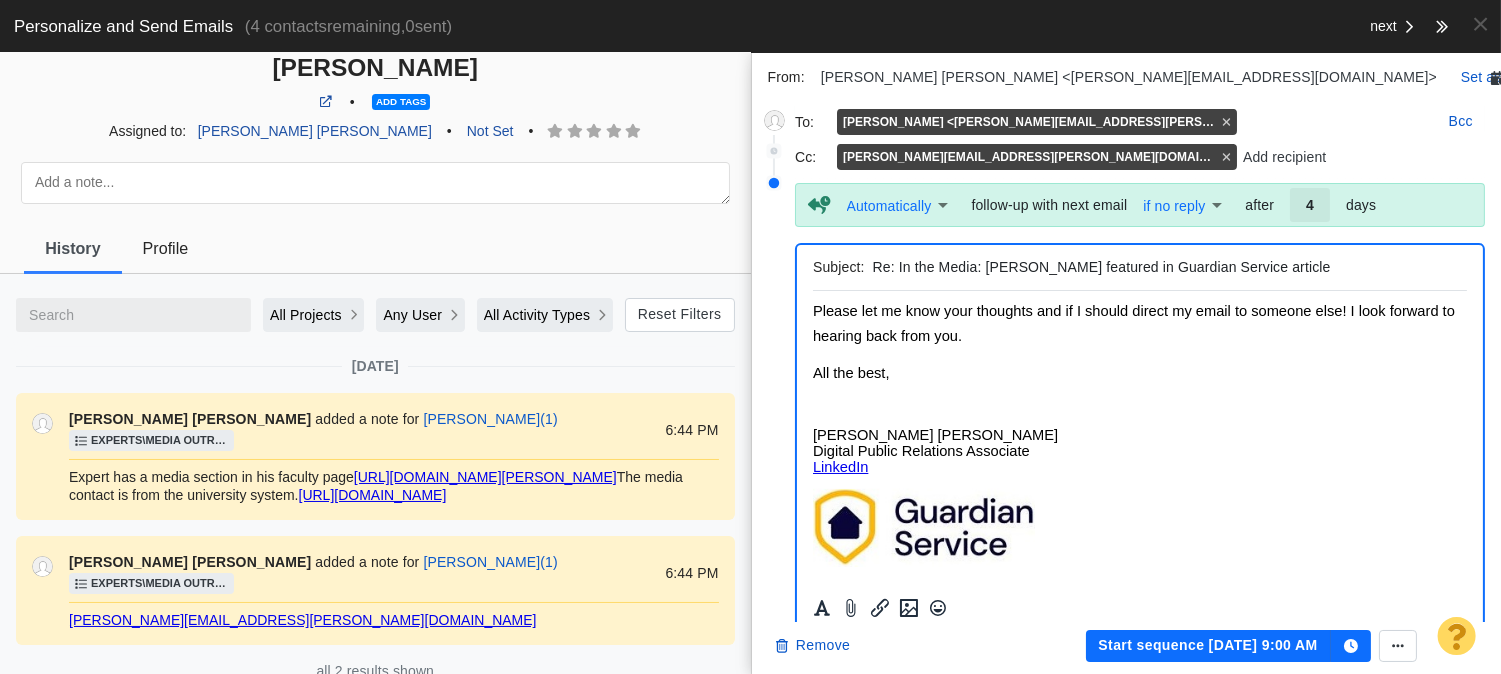 scroll, scrollTop: 222, scrollLeft: 0, axis: vertical 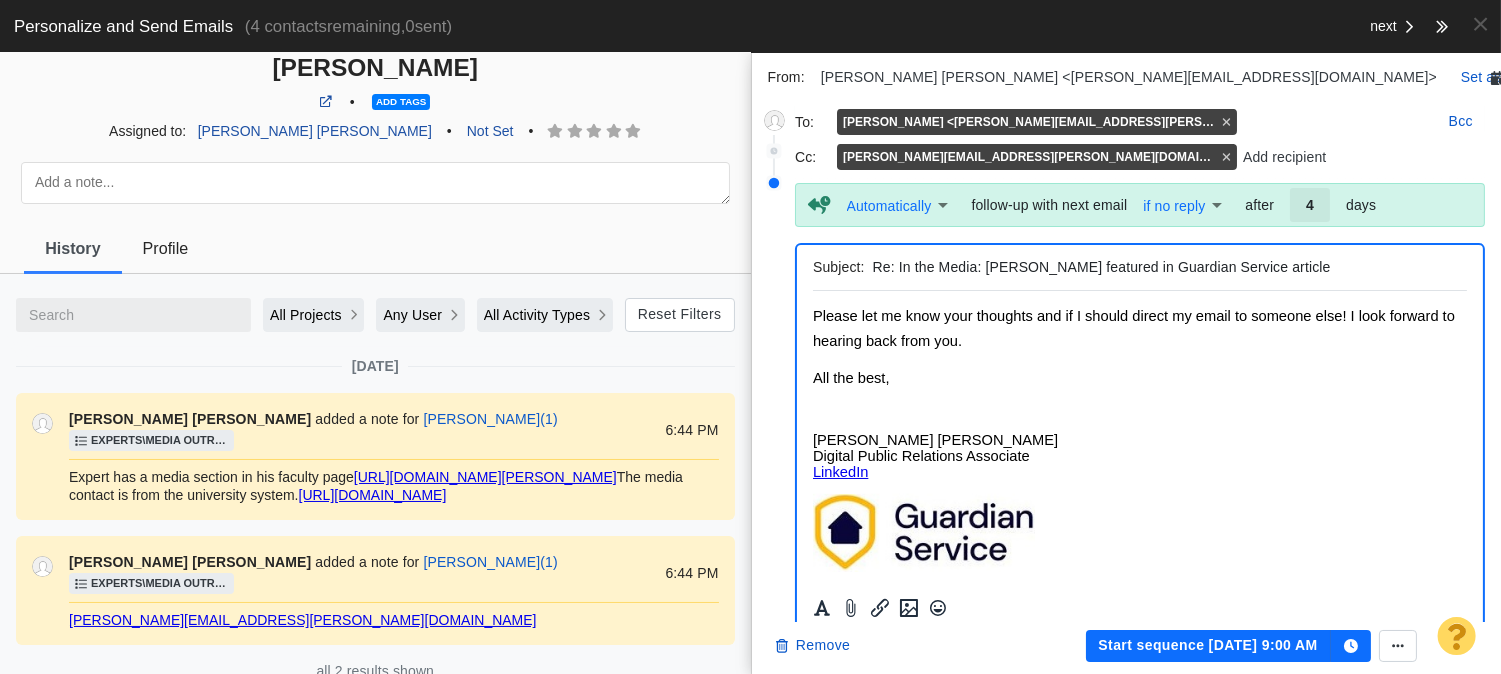 click on "Hi [PERSON_NAME],  I hope you are doing well! I'm following up on my previous email about highlighting [PERSON_NAME] expert feature.  I wasn’t sure if you had gotten a chance to take a look at my email yet, but here is the article:  [URL][DOMAIN_NAME] Our team would really love it if the university would be willing to highlight this piece with his expert quotes here: [URL][DOMAIN_NAME] Please let me know your thoughts and if I should direct my email to someone else! I look forward to hearing back from you.  All the [PERSON_NAME] [PERSON_NAME] Digital Public Relations Associate LinkedIn -----Original Message----- Hi [PERSON_NAME],  I hope you are doing well. I wanted to let you know that our article officially went live. My team really appreciates you for working with us on this piece. I think the information was very helpful and beneficial for our readers.  You can check it out here:    [URL][DOMAIN_NAME] All the best," at bounding box center [1139, 530] 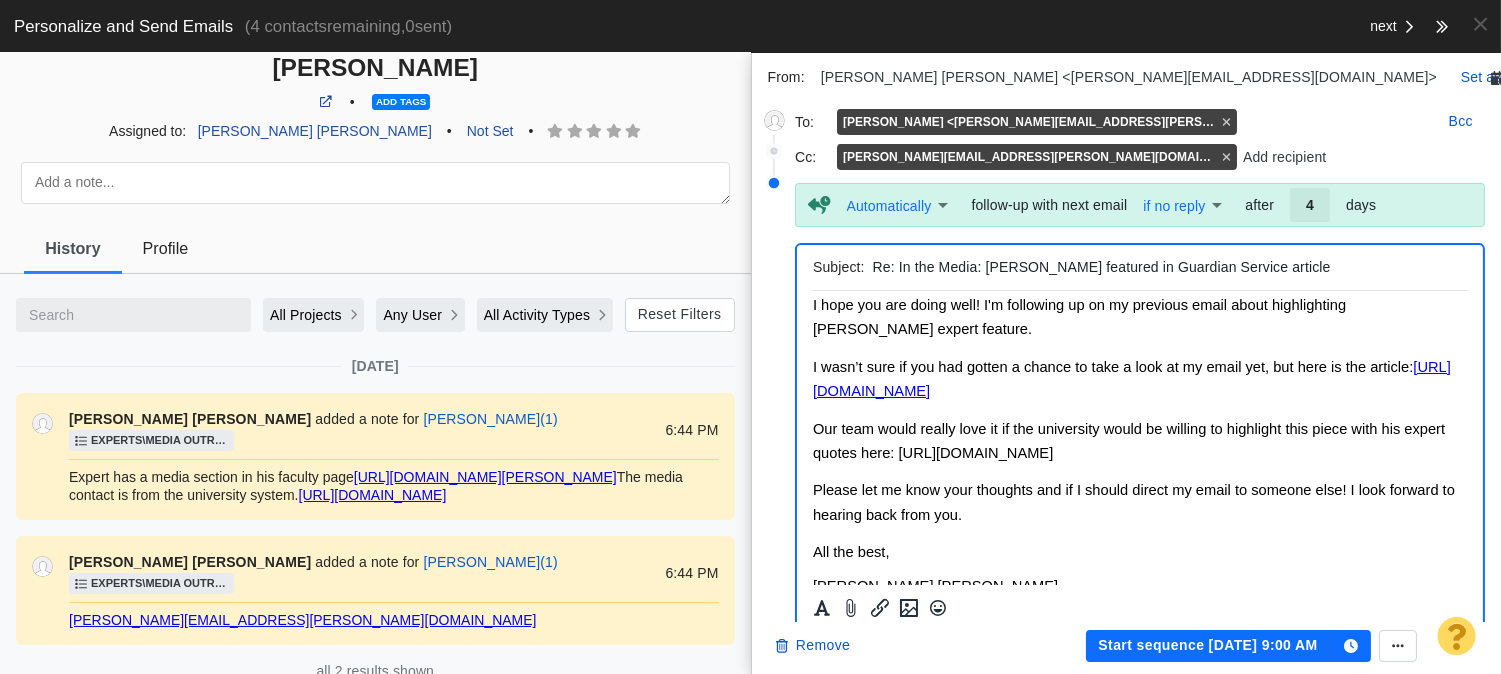 scroll, scrollTop: 0, scrollLeft: 0, axis: both 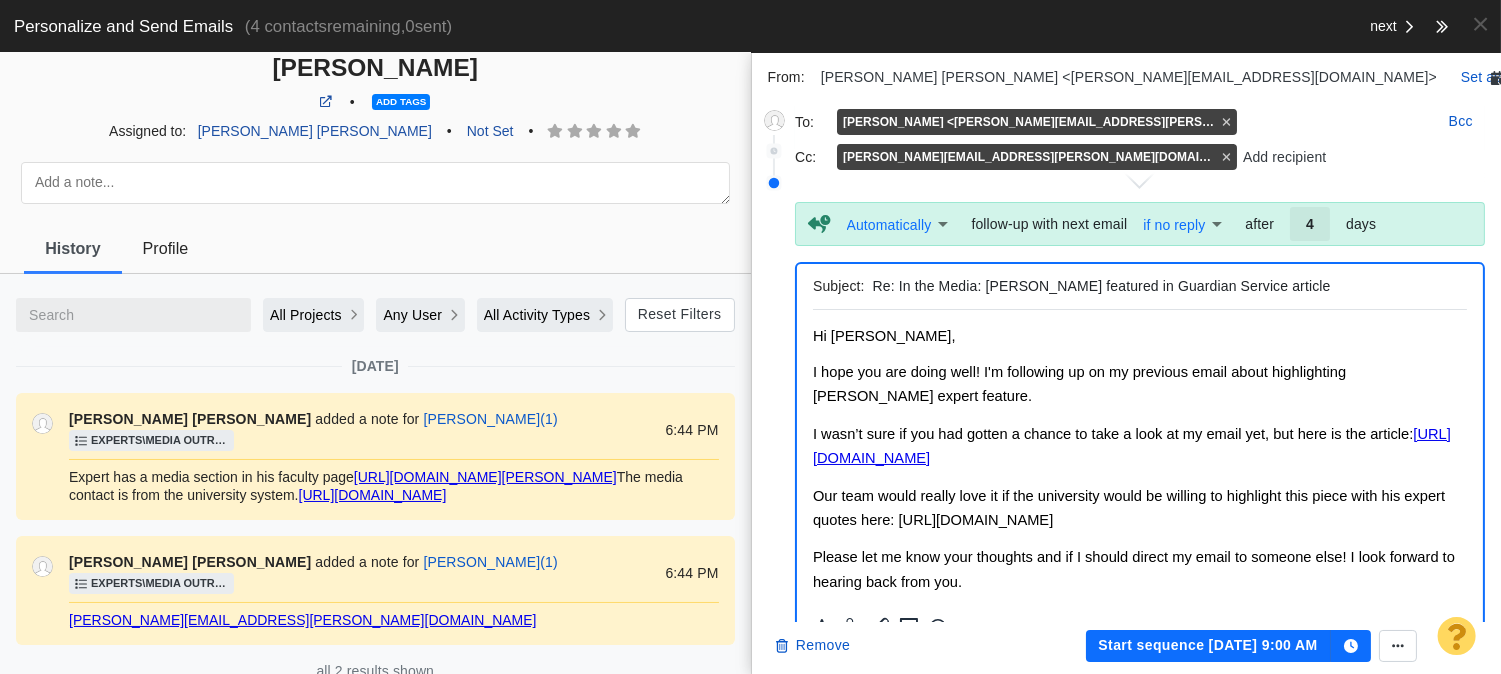 click on "Re: In the Media: [PERSON_NAME] featured in Guardian Service article" at bounding box center (1166, 286) 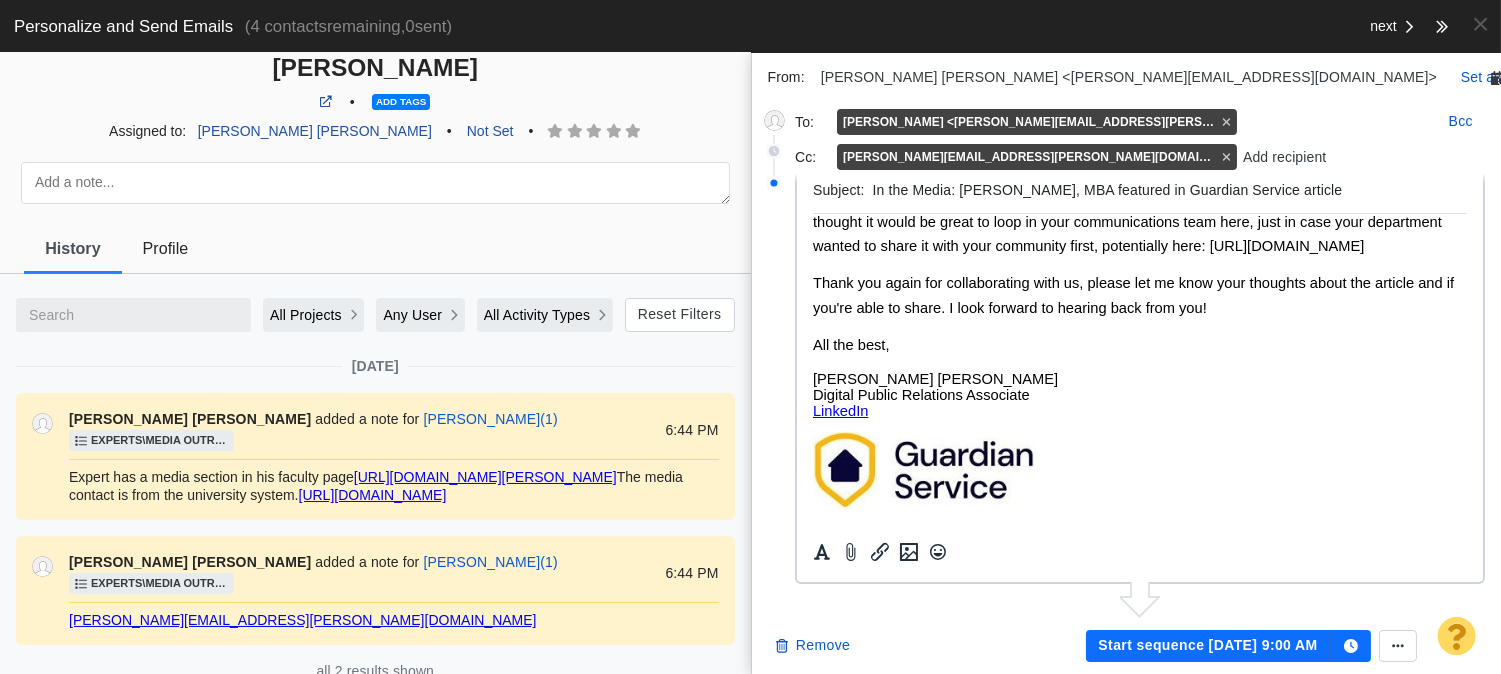 scroll, scrollTop: 0, scrollLeft: 0, axis: both 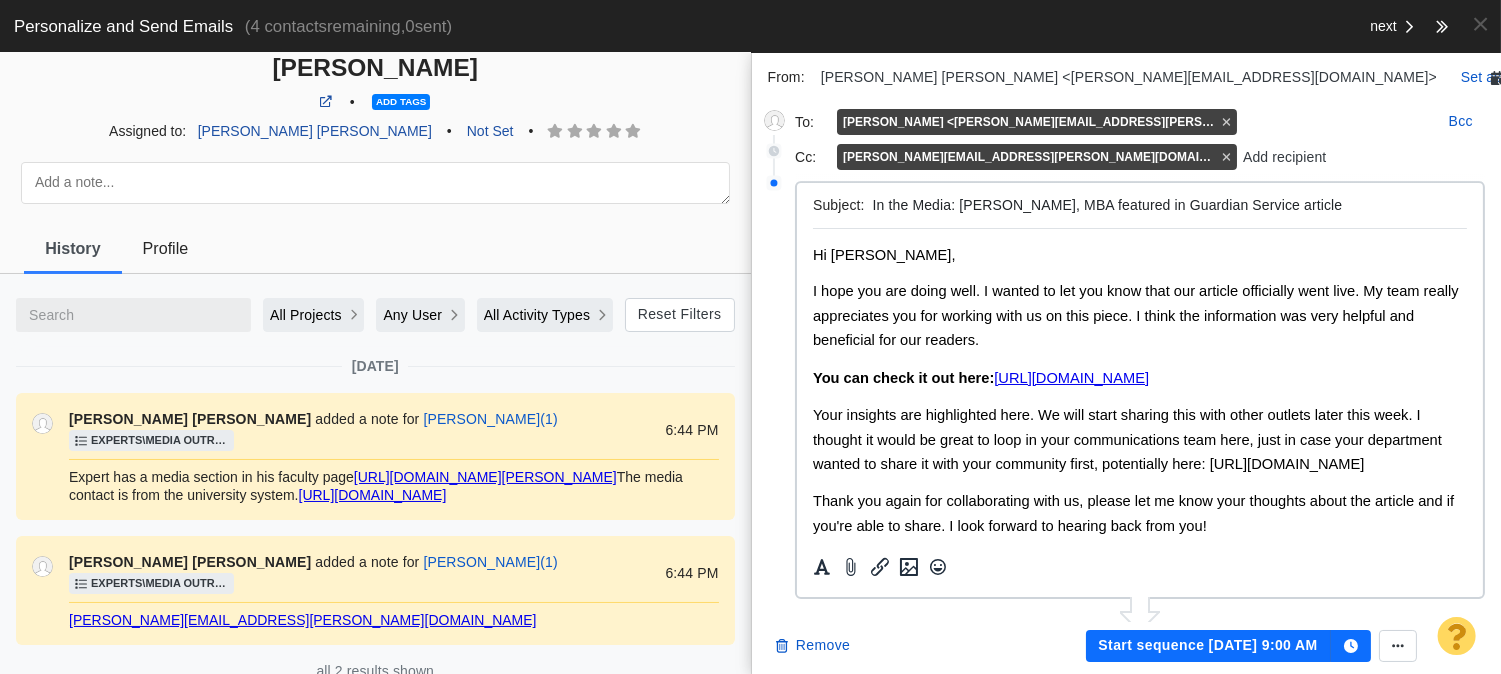 click on "In the Media: [PERSON_NAME], MBA featured in Guardian Service article" at bounding box center (1166, 205) 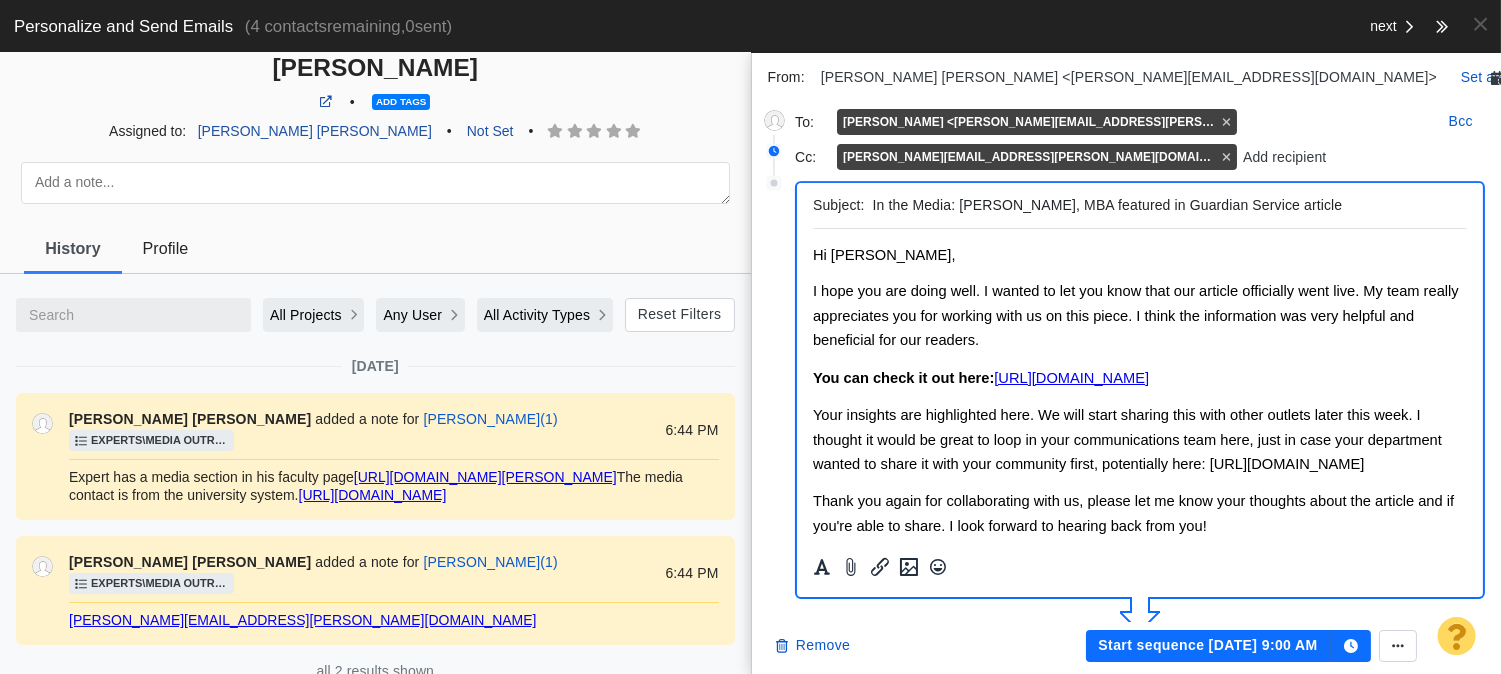 click on "In the Media: [PERSON_NAME], MBA featured in Guardian Service article" at bounding box center (1166, 205) 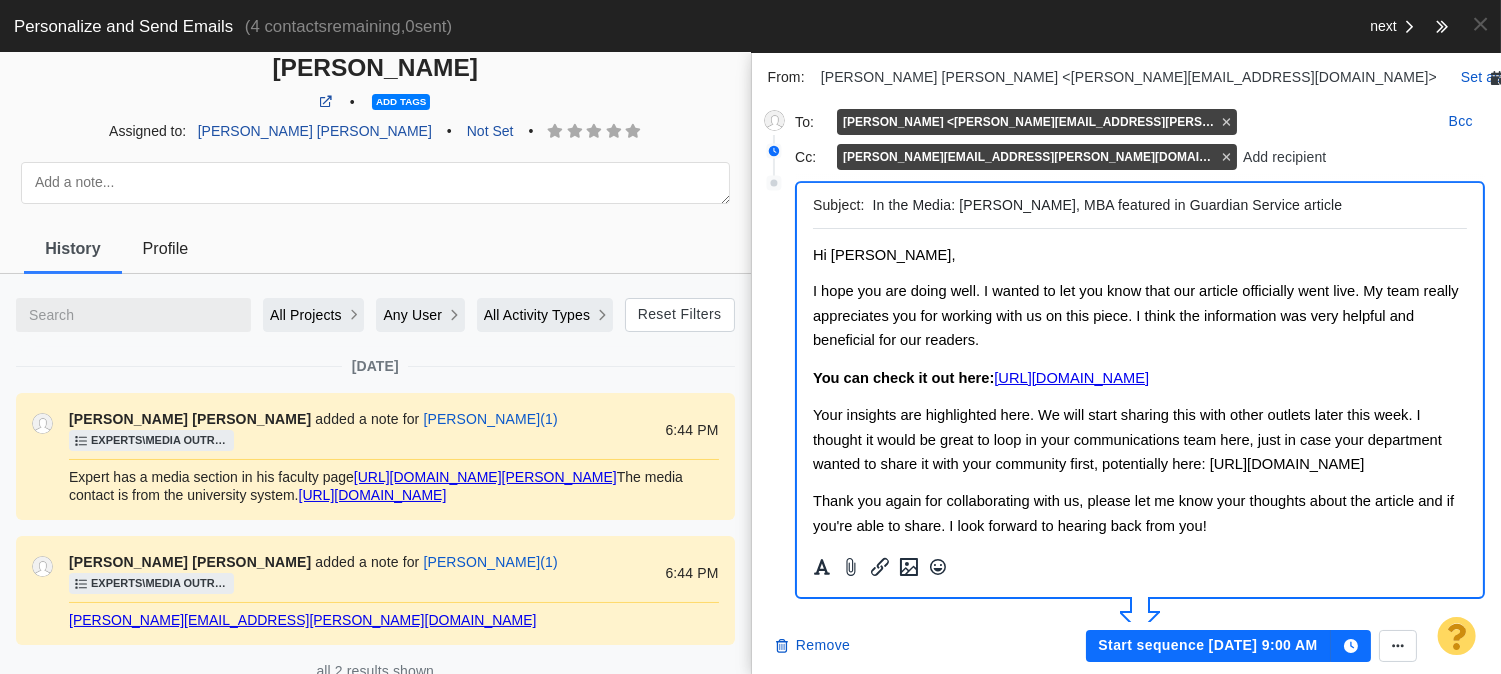 scroll, scrollTop: 251, scrollLeft: 0, axis: vertical 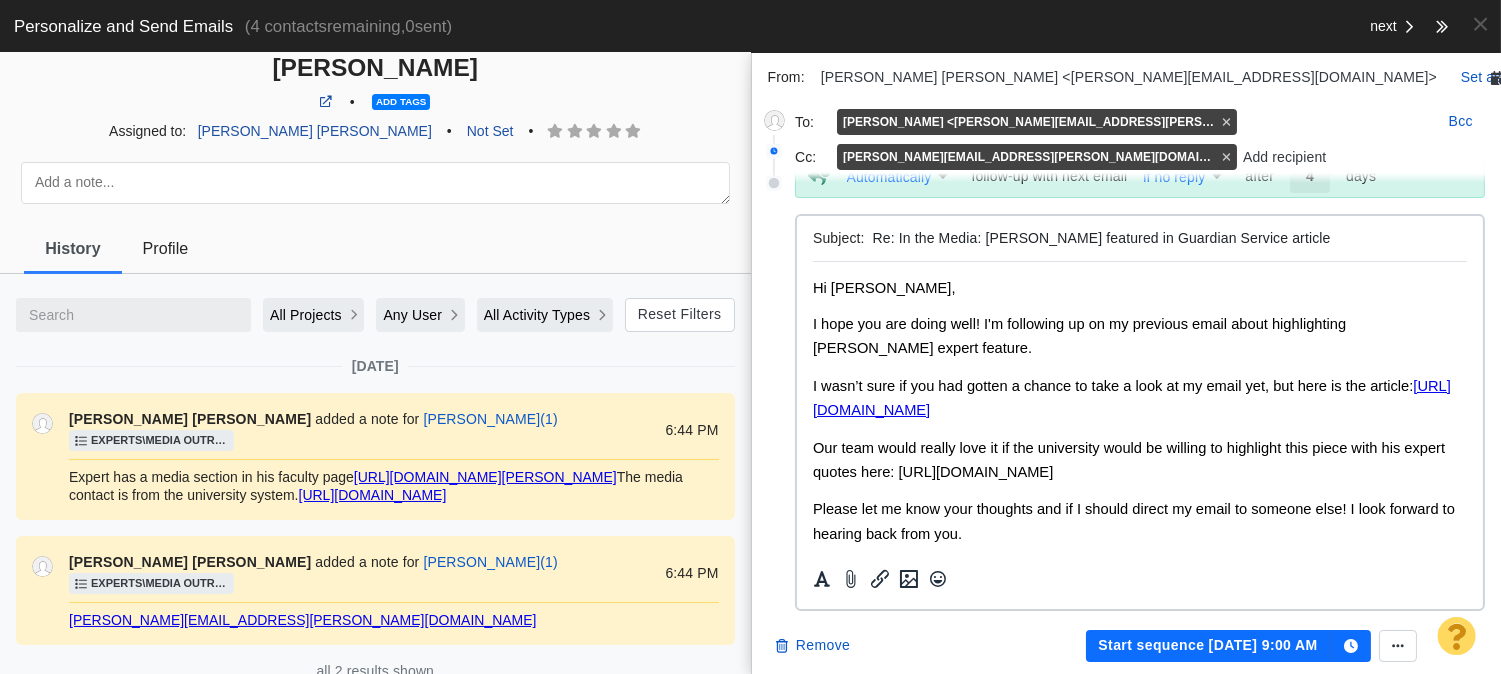 click on "Re: In the Media: [PERSON_NAME] featured in Guardian Service article" at bounding box center (1166, 238) 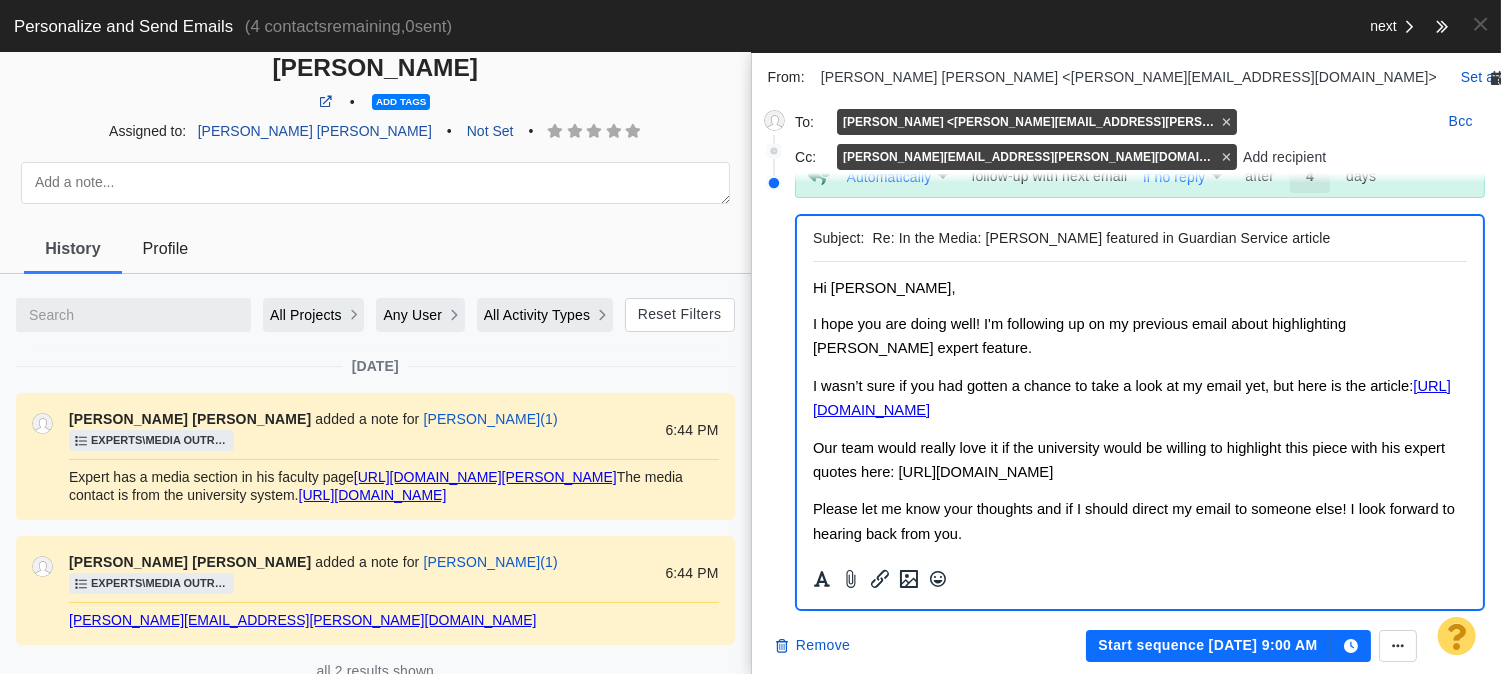 scroll, scrollTop: 463, scrollLeft: 0, axis: vertical 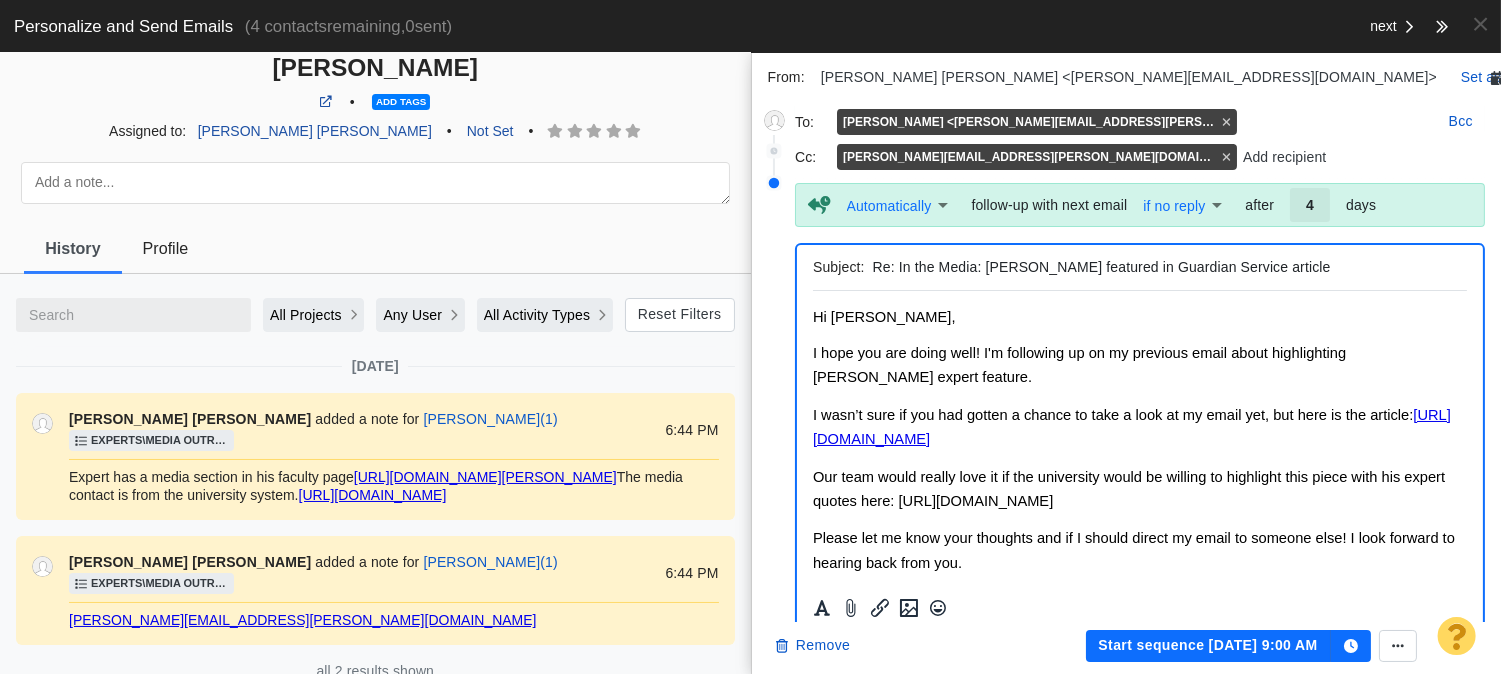 click on "Automatically Automatic follow-up with next email if no reply EmailSentButNotReplied after 4 days Subject: Re: In the Media: [PERSON_NAME] featured in Guardian Service article" at bounding box center [1140, 411] 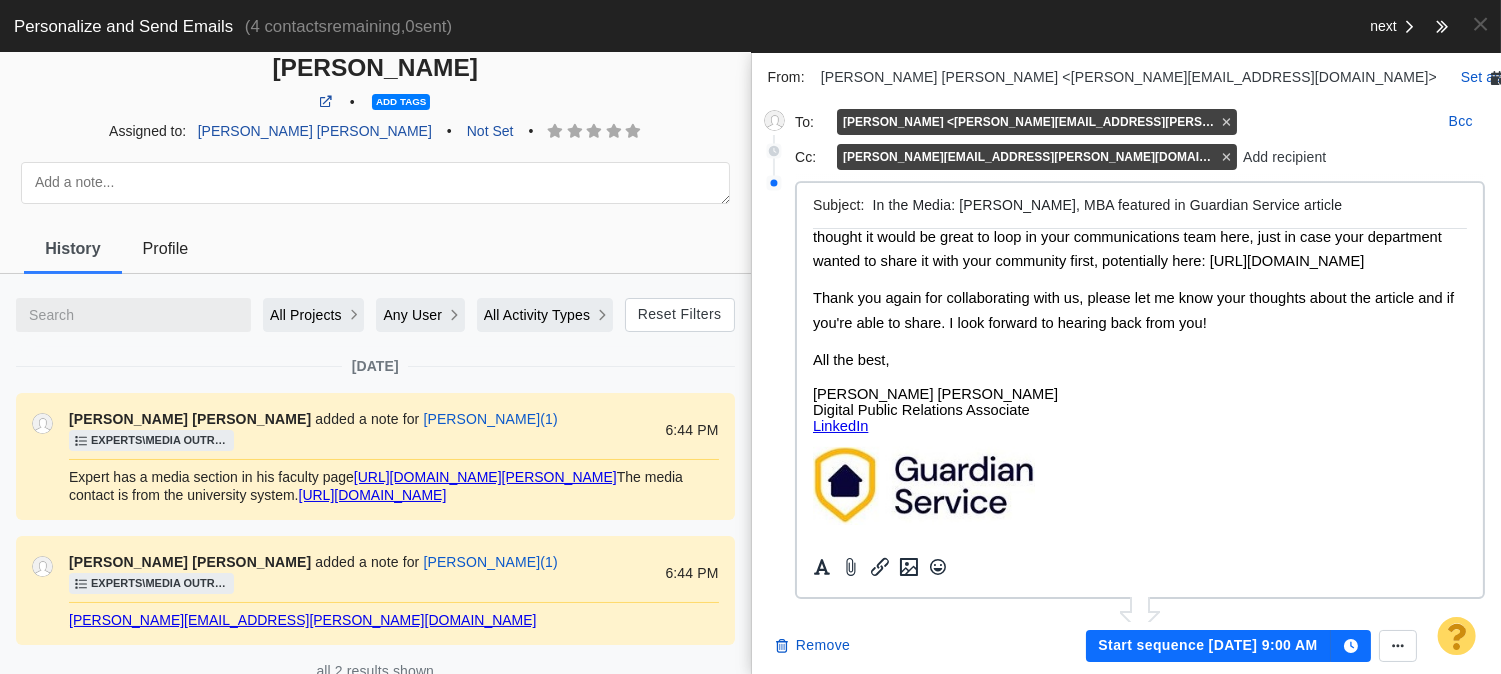 click on "Subject: In the Media: [PERSON_NAME], MBA featured in Guardian Service article" at bounding box center (1140, 206) 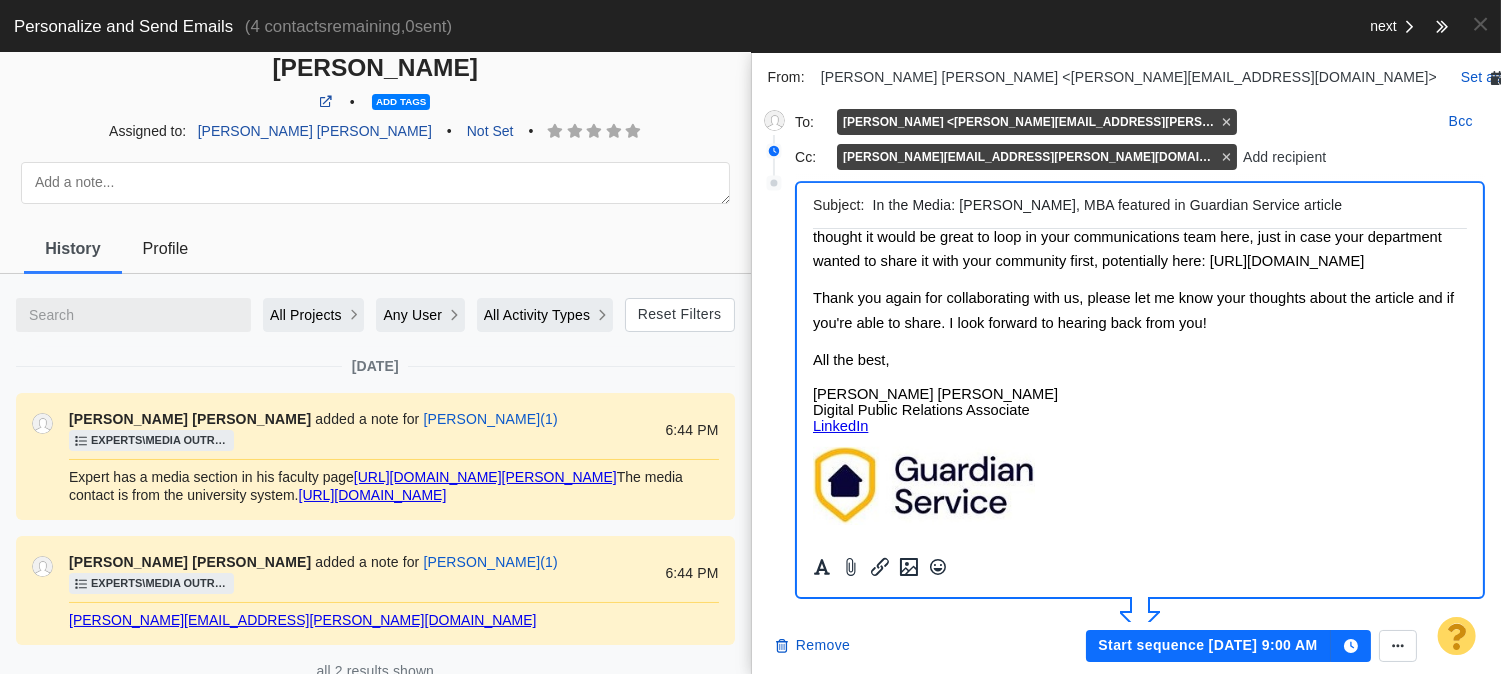 click on "In the Media: [PERSON_NAME], MBA featured in Guardian Service article" at bounding box center [1166, 205] 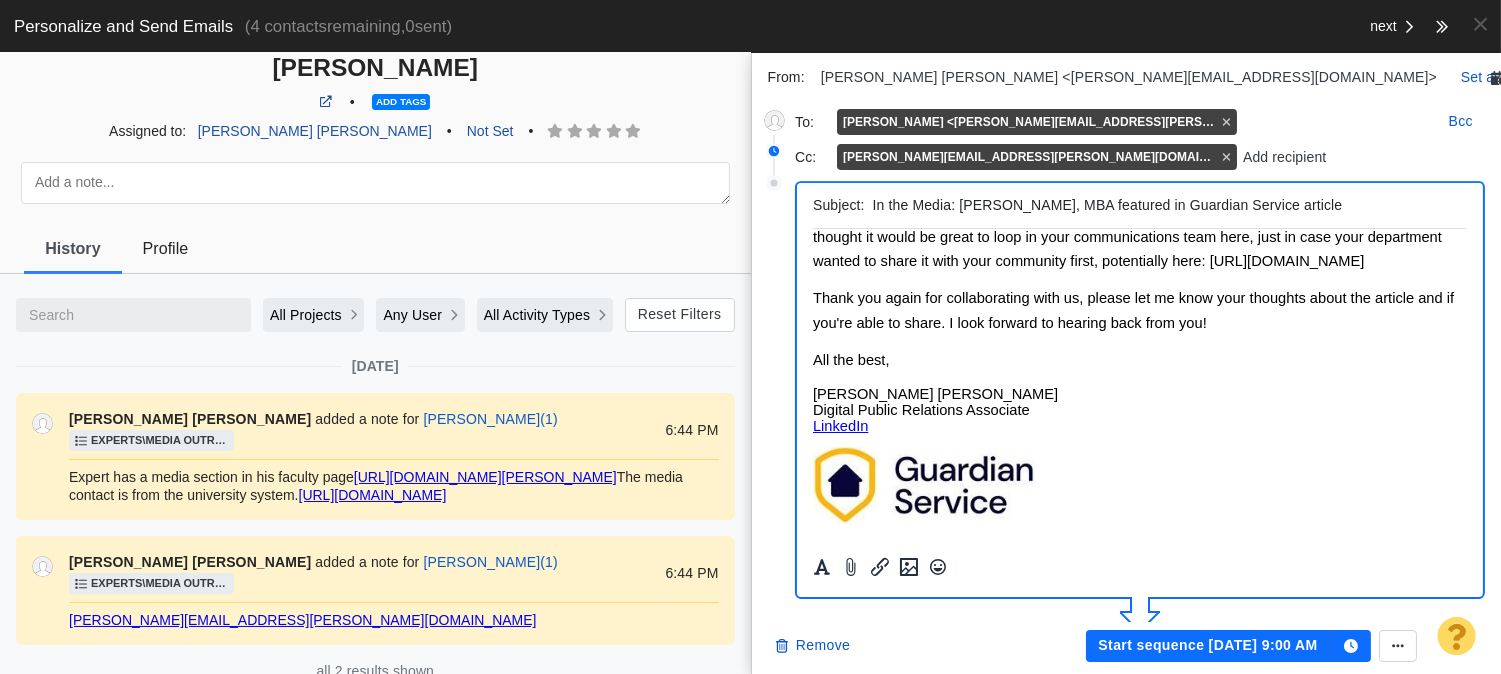 click on "In the Media: [PERSON_NAME], MBA featured in Guardian Service article" at bounding box center (1166, 205) 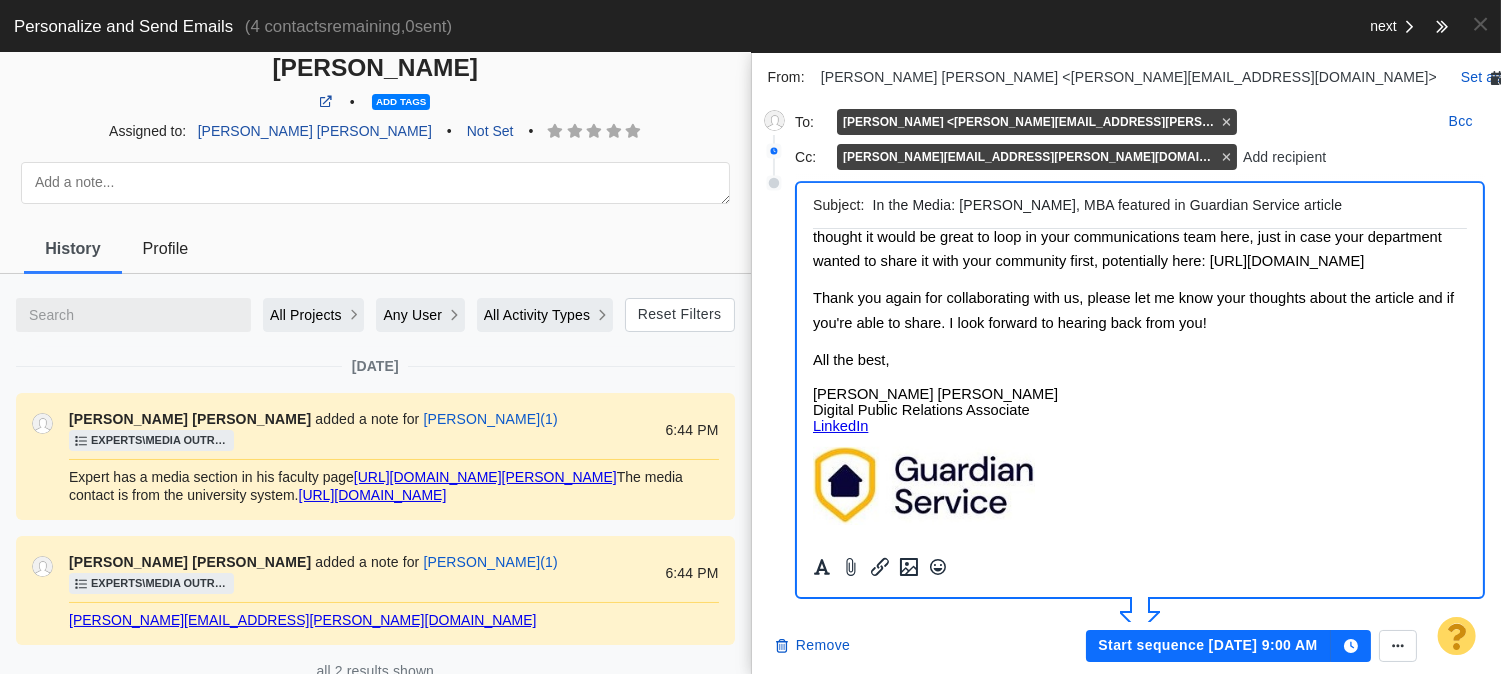 scroll, scrollTop: 492, scrollLeft: 0, axis: vertical 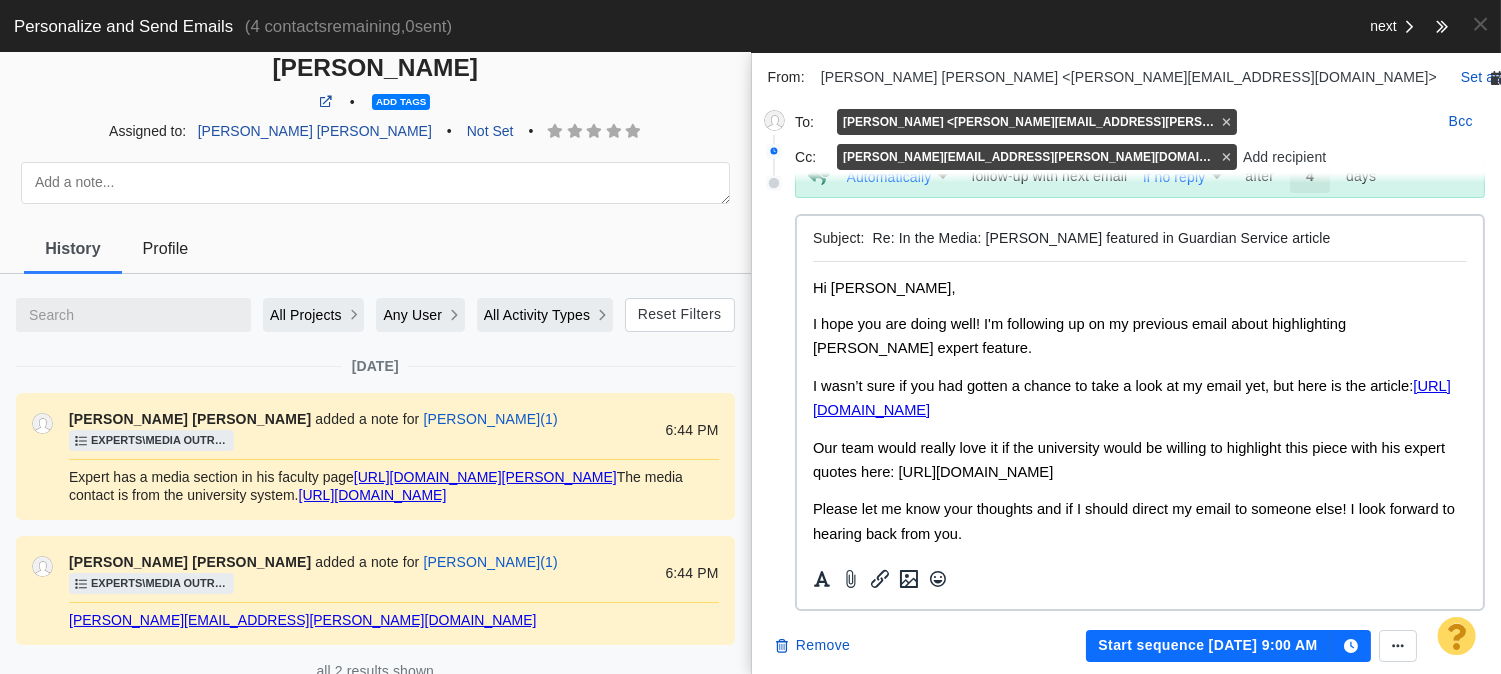 click on "Re: In the Media: [PERSON_NAME] featured in Guardian Service article" at bounding box center (1166, 238) 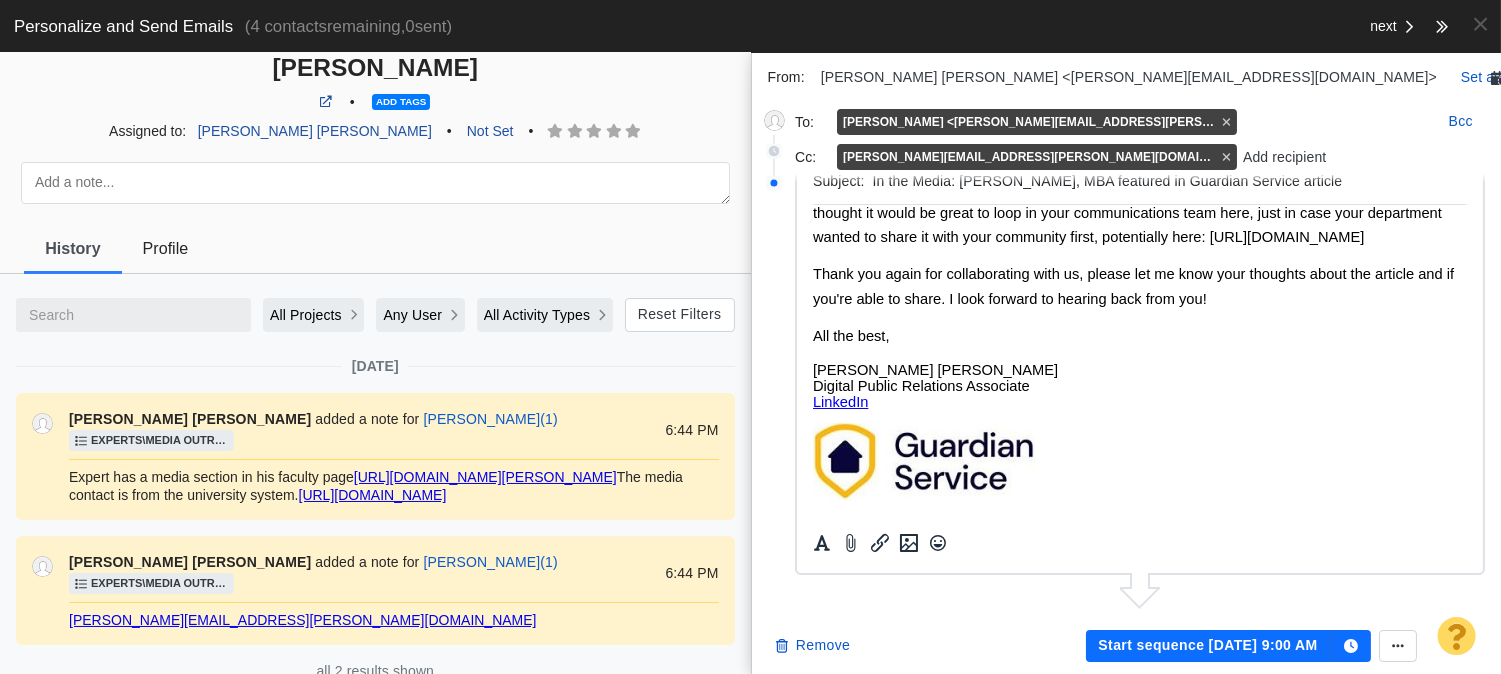 scroll, scrollTop: 0, scrollLeft: 0, axis: both 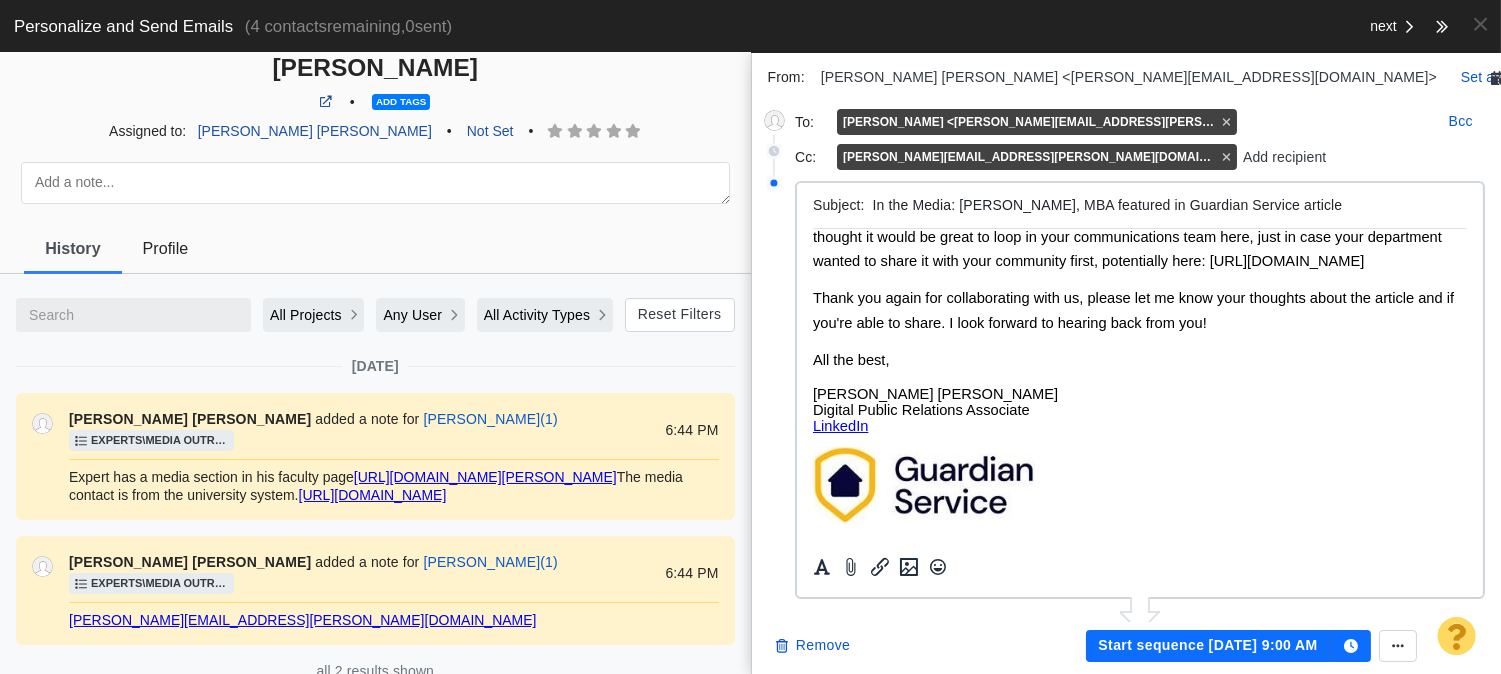 click on "In the Media: [PERSON_NAME], MBA featured in Guardian Service article" at bounding box center [1166, 205] 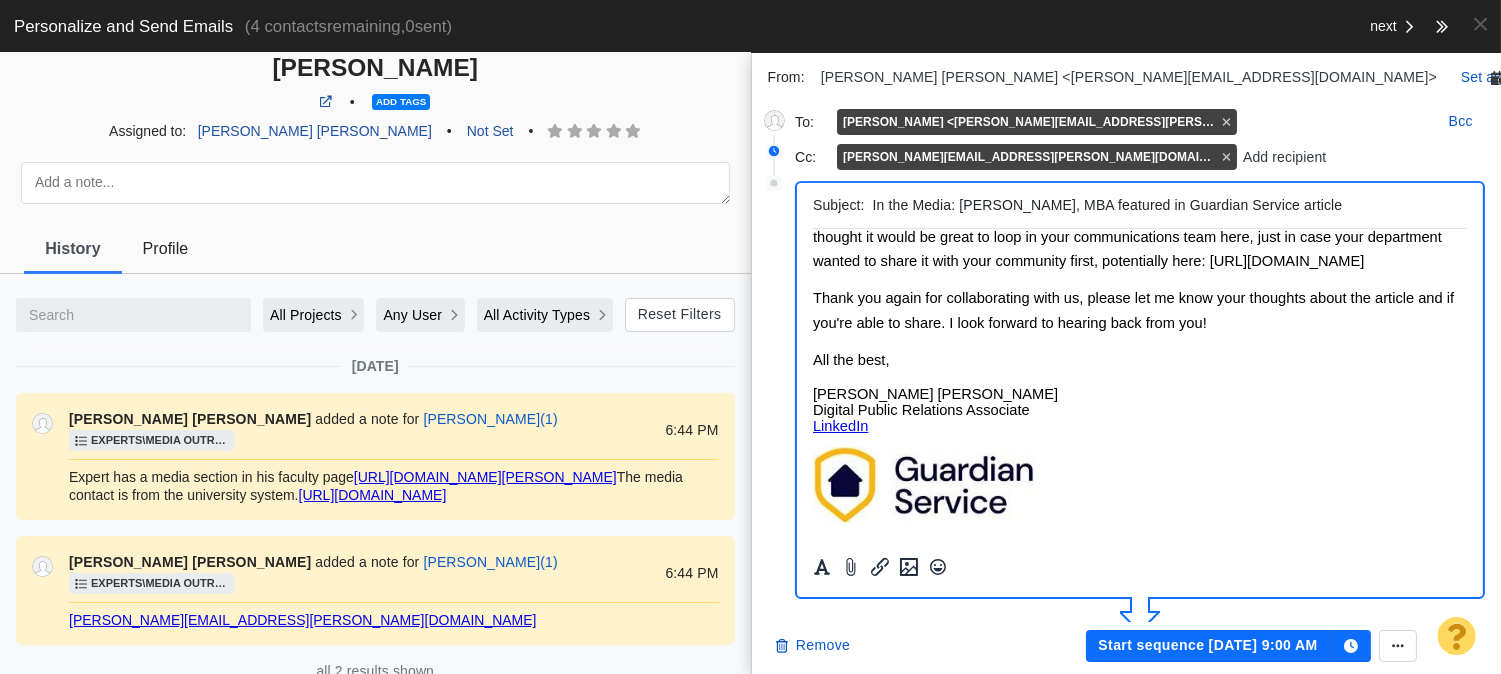 paste on "Re: In the Media: [PERSON_NAME]" 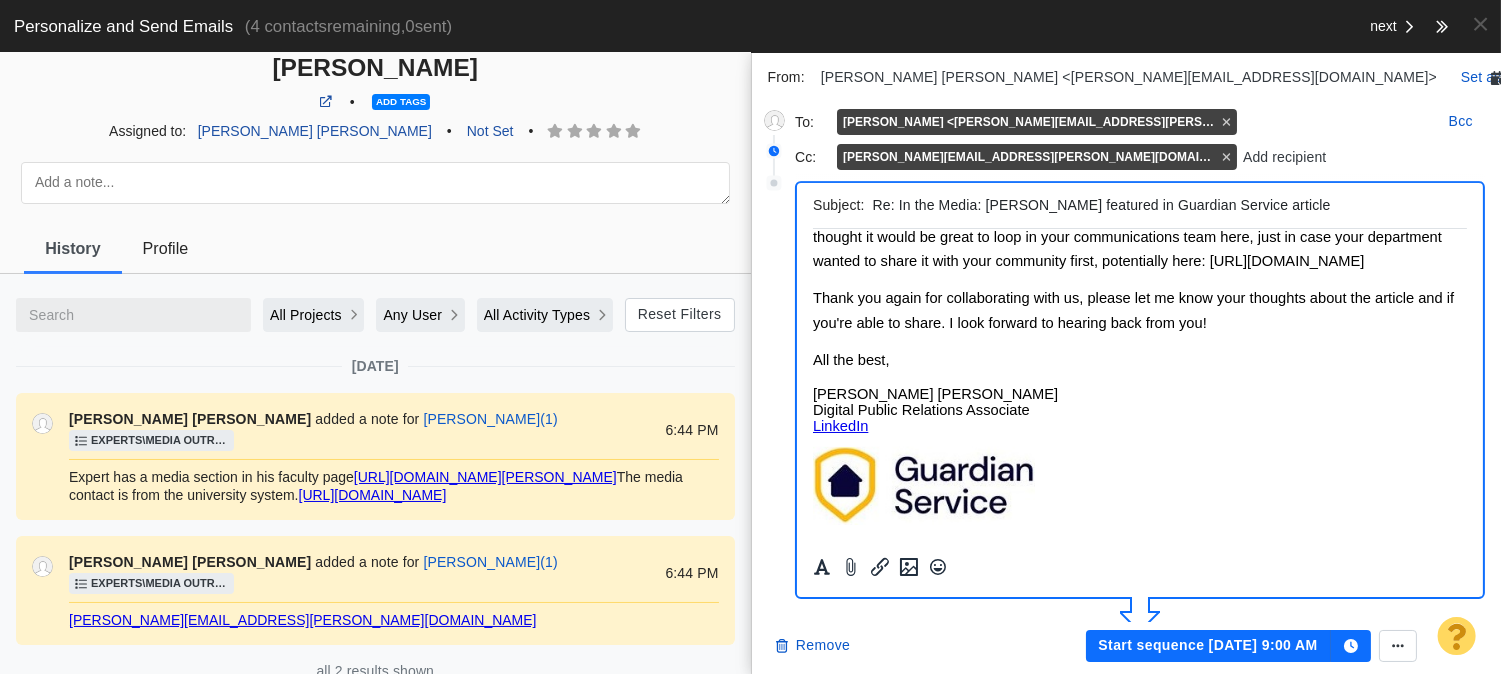 type on "In the Media: [PERSON_NAME], MBA featured in Guardian Service article" 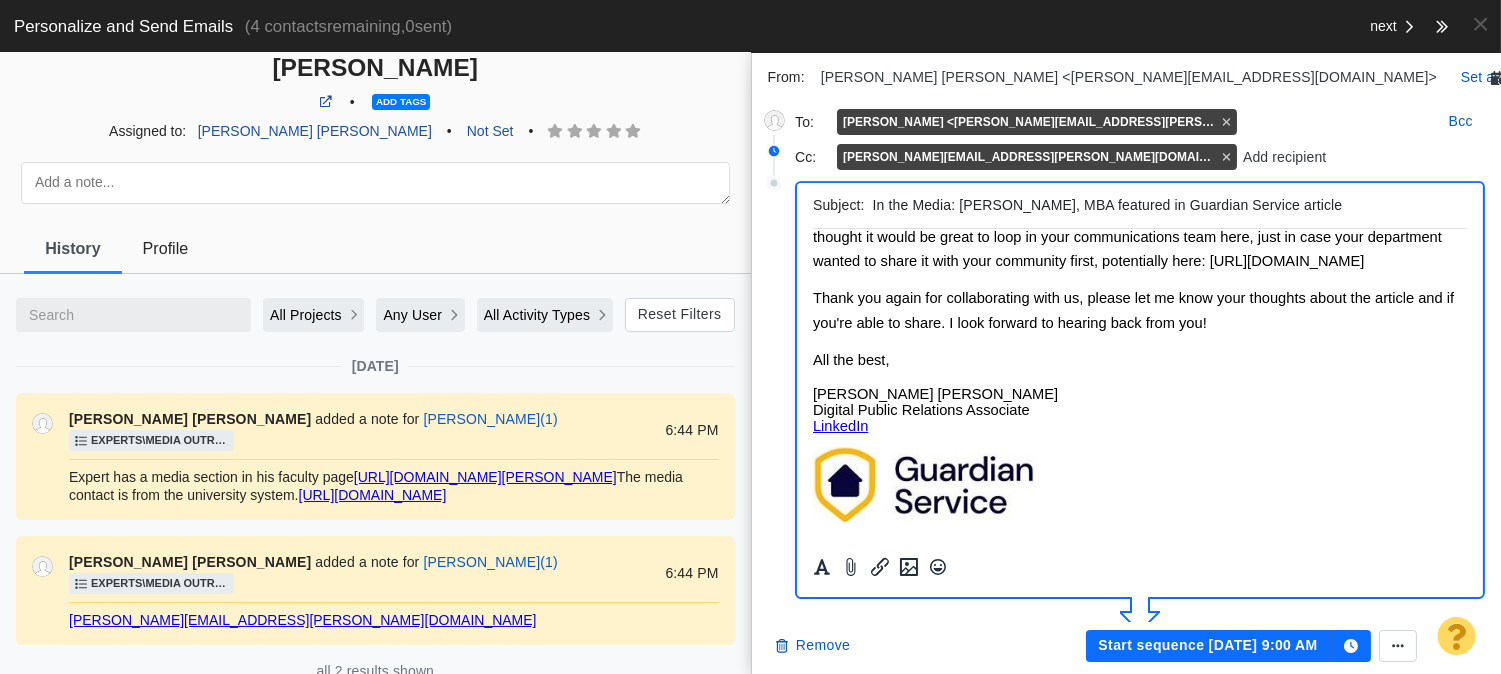 type on "Re: In the Media: [PERSON_NAME], MBA featured in Guardian Service article" 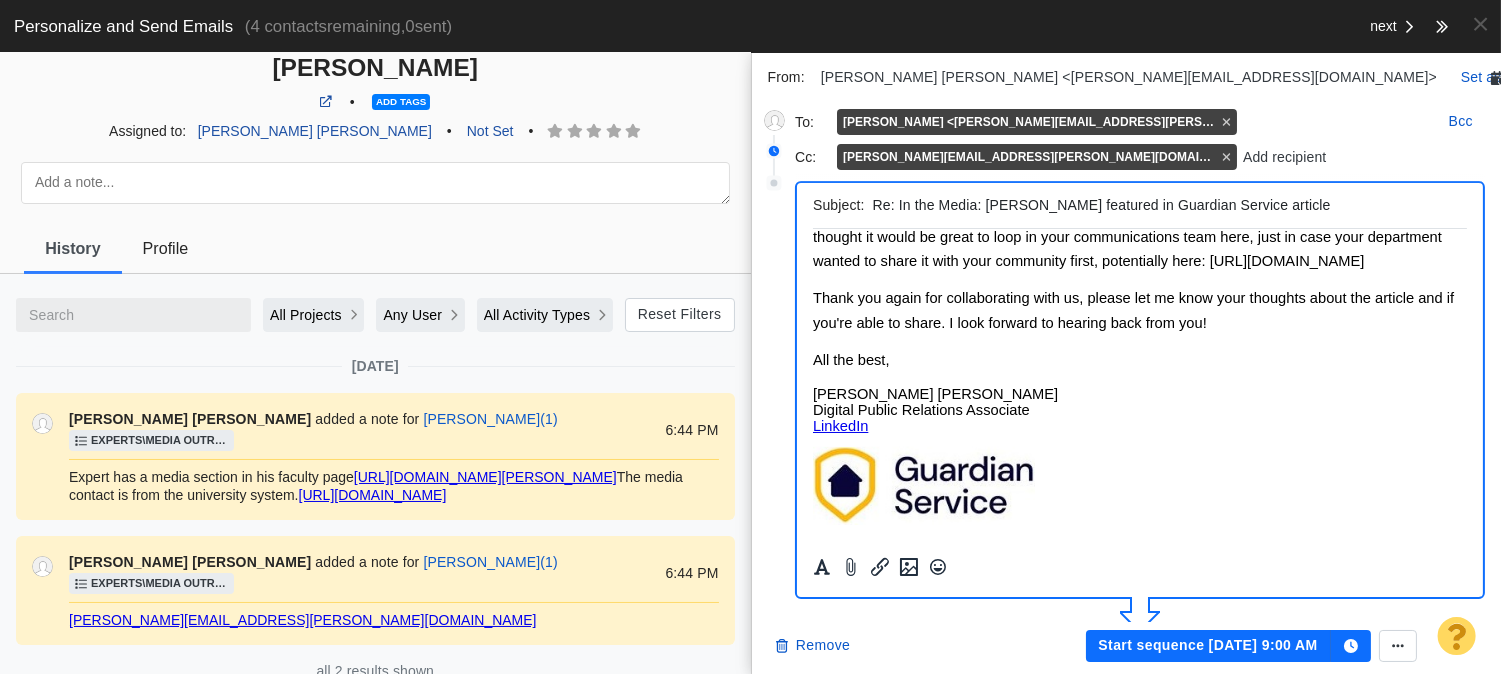 click on "Re: In the Media: [PERSON_NAME] featured in Guardian Service article" at bounding box center [1166, 205] 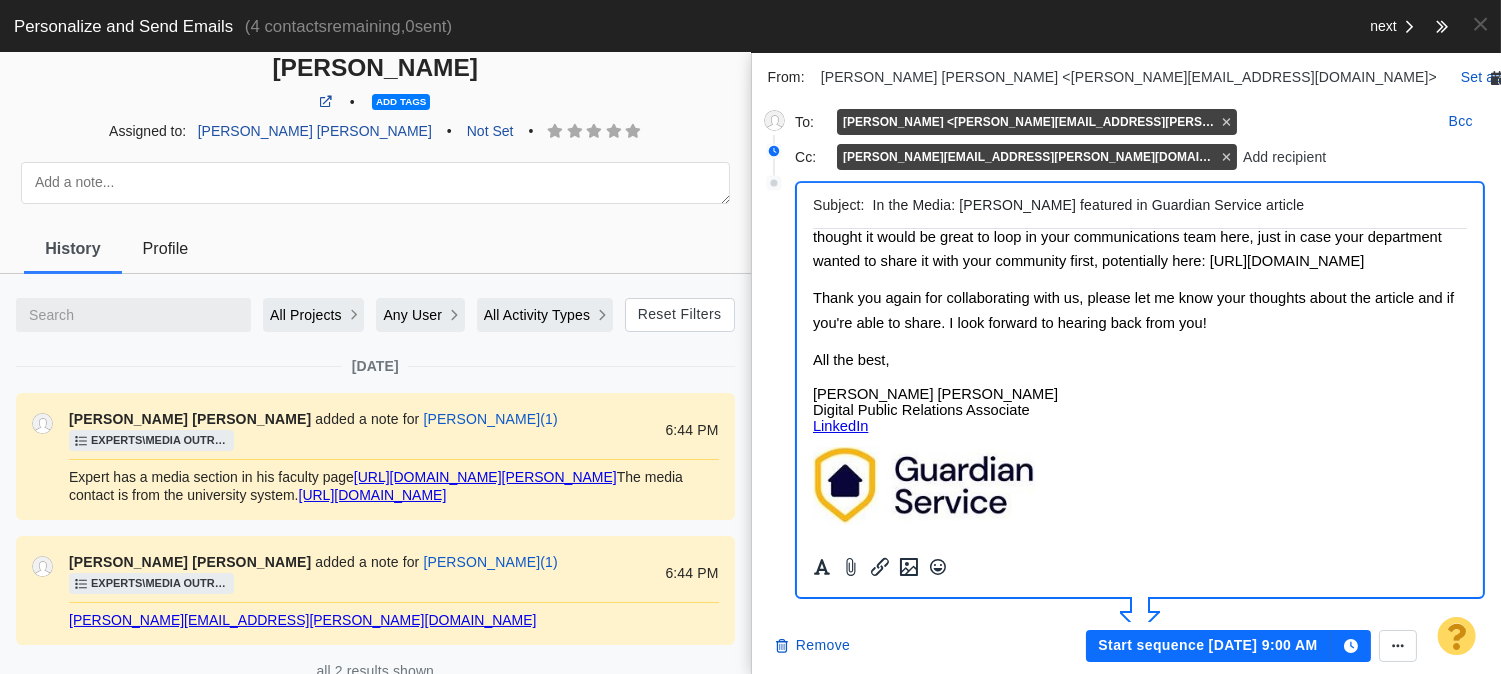 click on "In the Media: [PERSON_NAME] featured in Guardian Service article" at bounding box center [1166, 205] 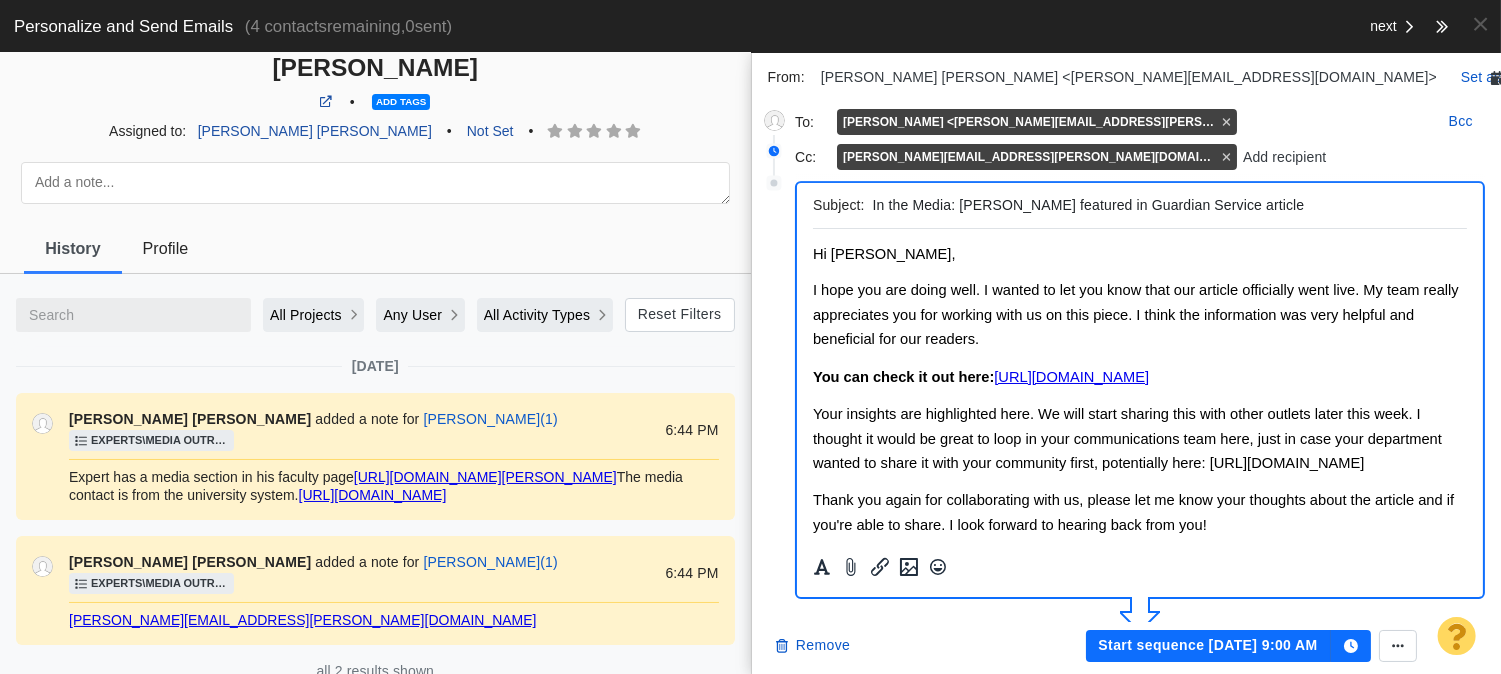 scroll, scrollTop: 0, scrollLeft: 0, axis: both 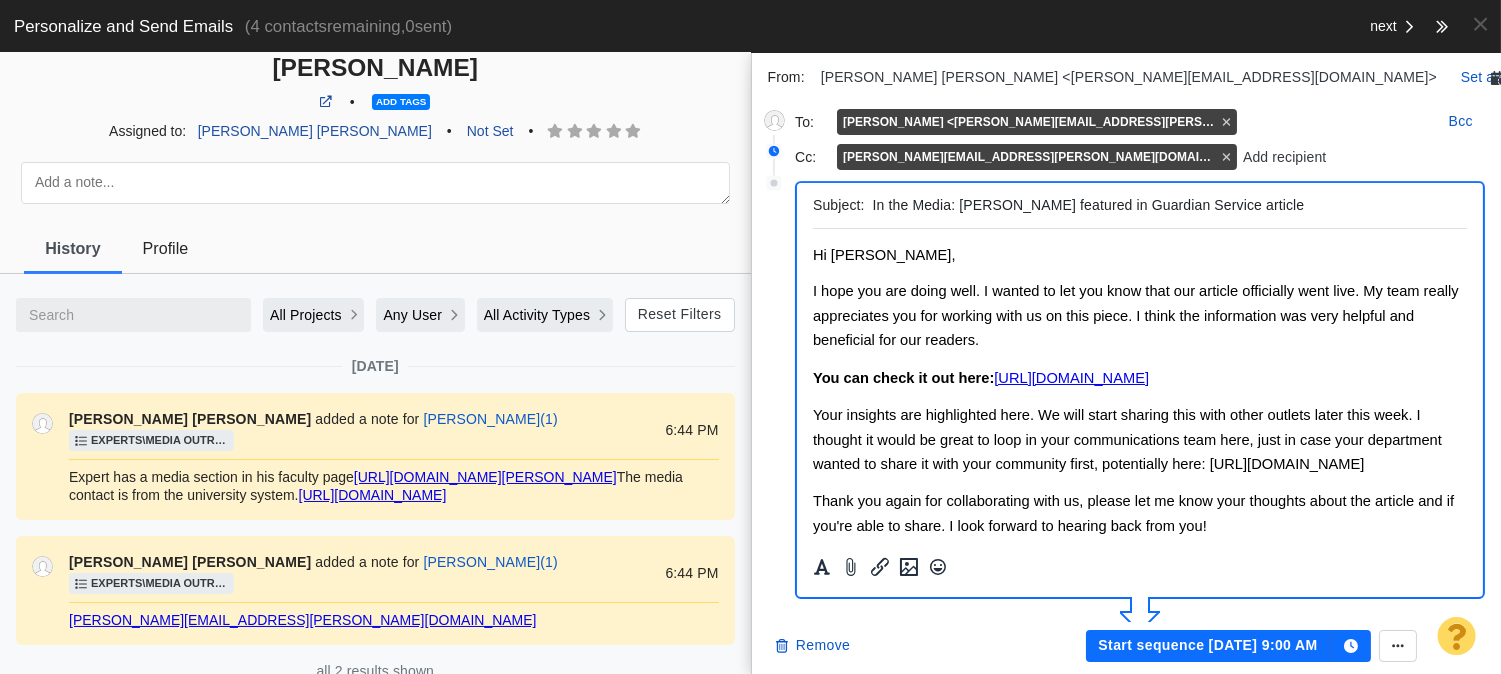 click on "In the Media: [PERSON_NAME] featured in Guardian Service article" at bounding box center [1166, 205] 